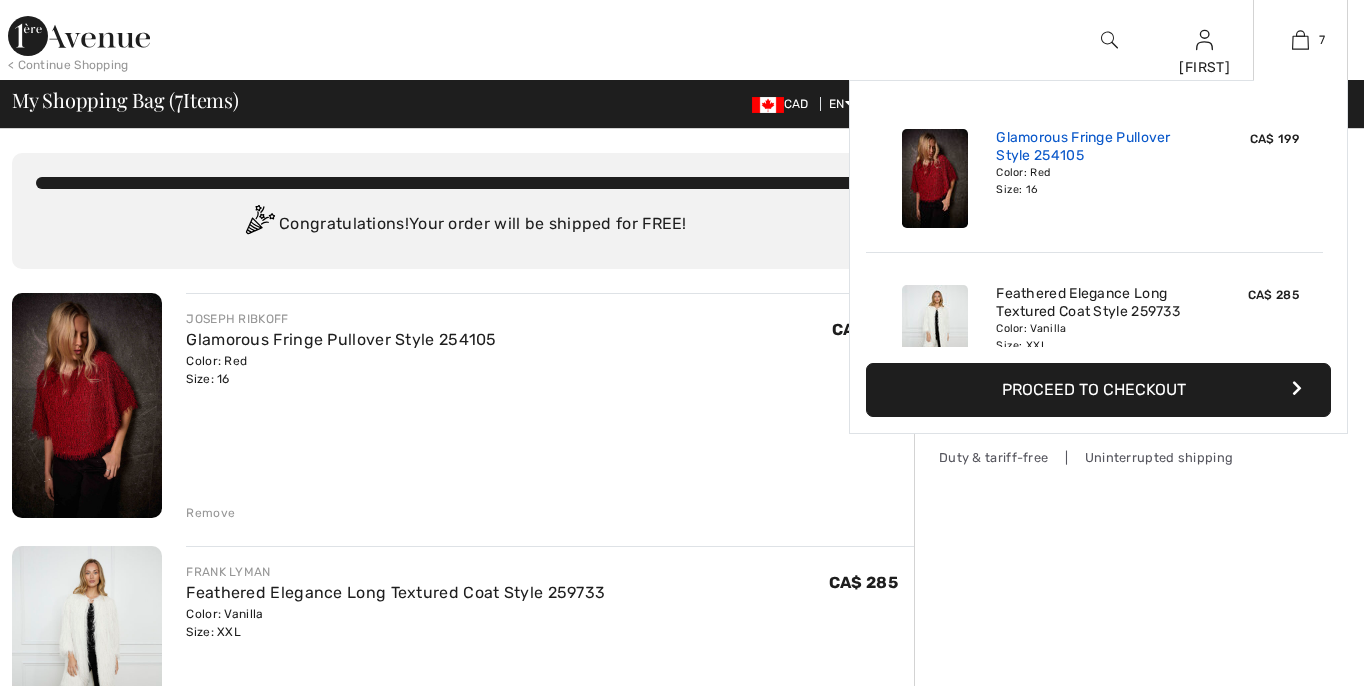 scroll, scrollTop: 0, scrollLeft: 0, axis: both 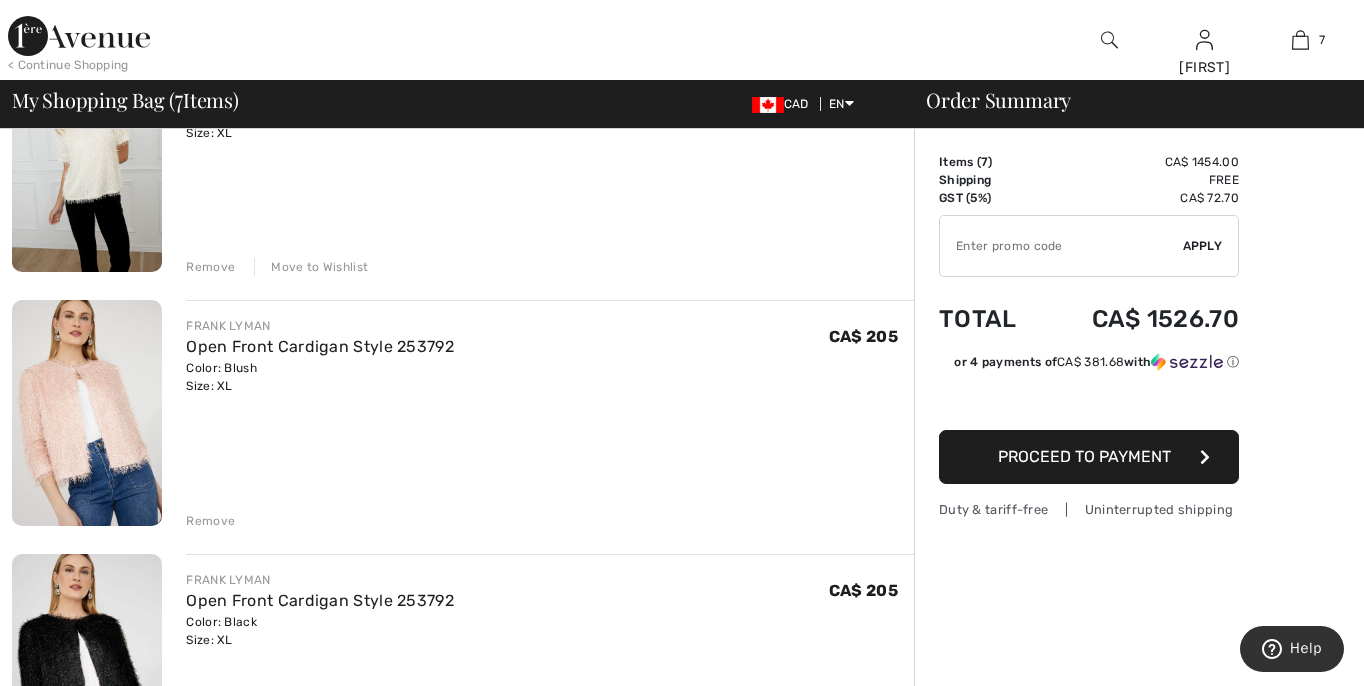 click on "Remove" at bounding box center [210, 521] 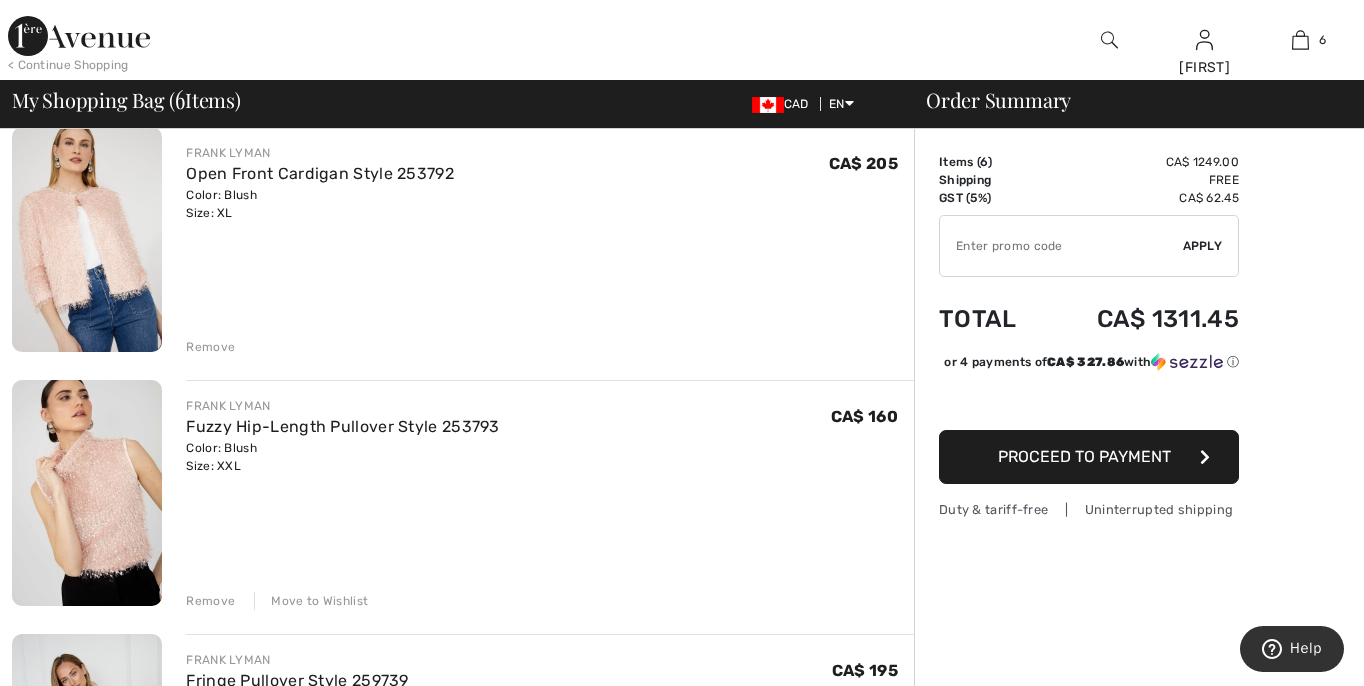 scroll, scrollTop: 676, scrollLeft: 0, axis: vertical 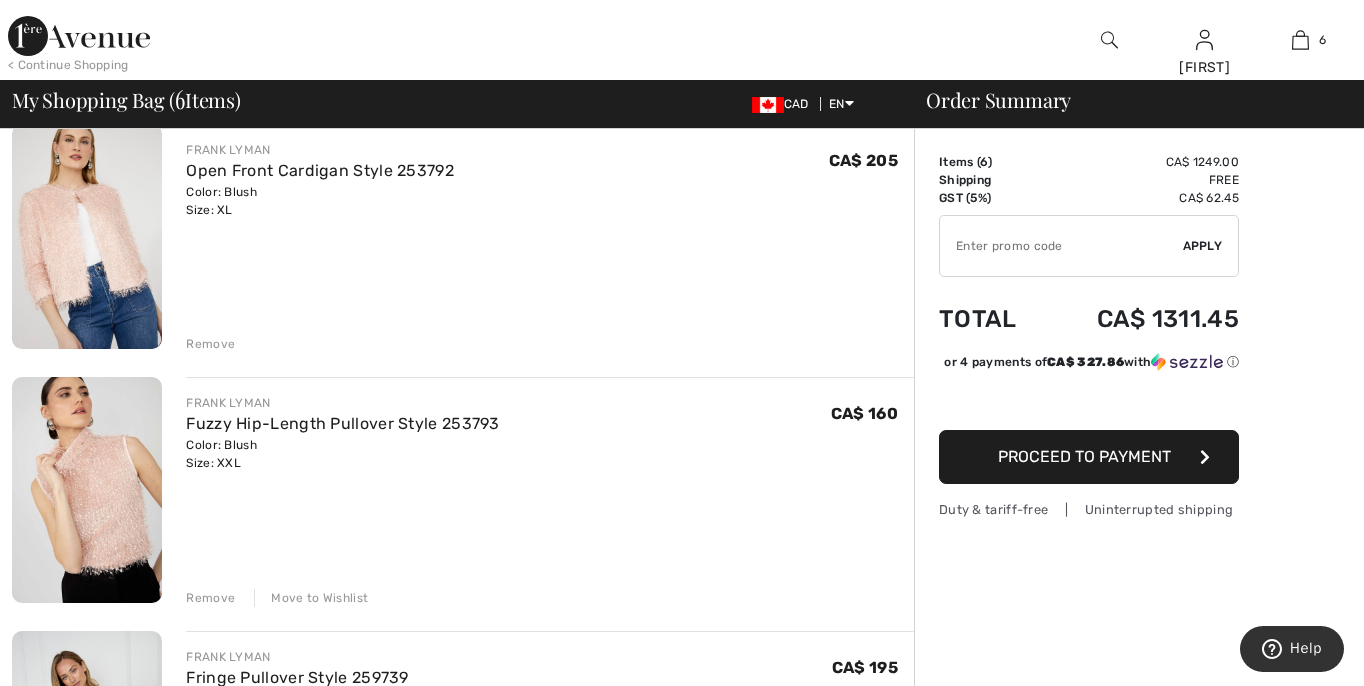 click on "Move to Wishlist" at bounding box center [311, 598] 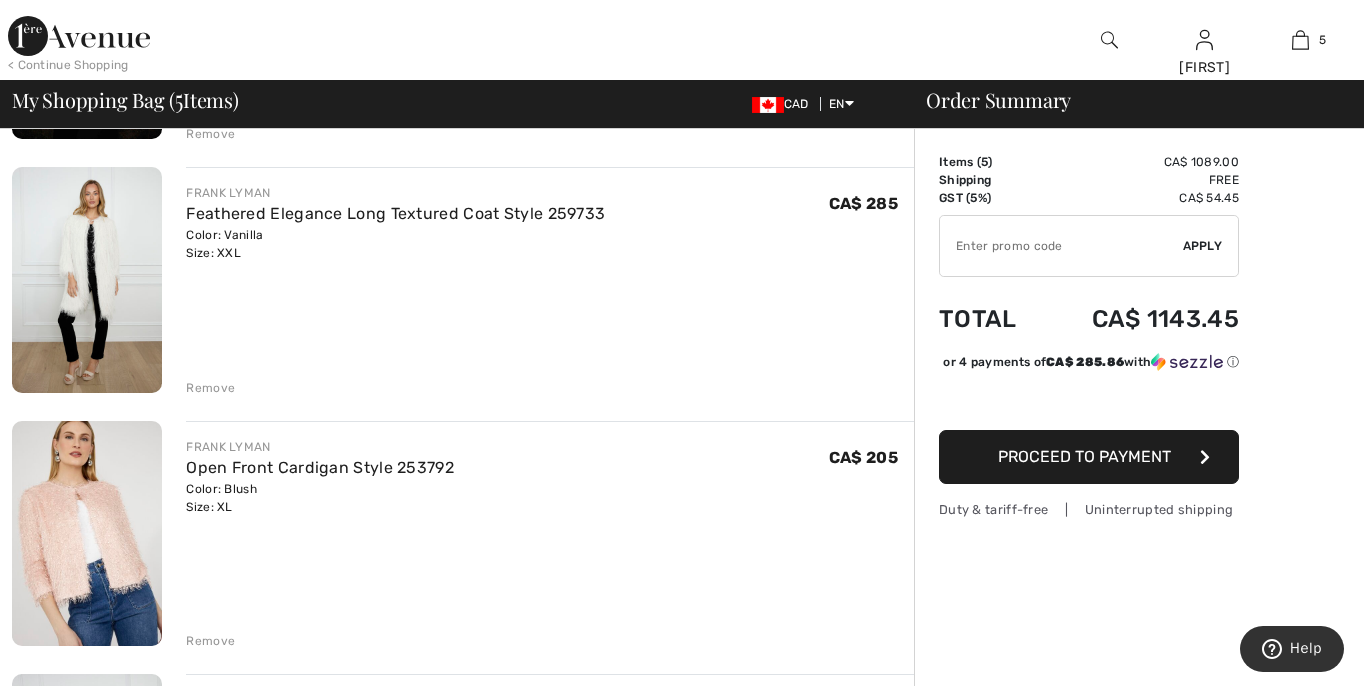 scroll, scrollTop: 0, scrollLeft: 0, axis: both 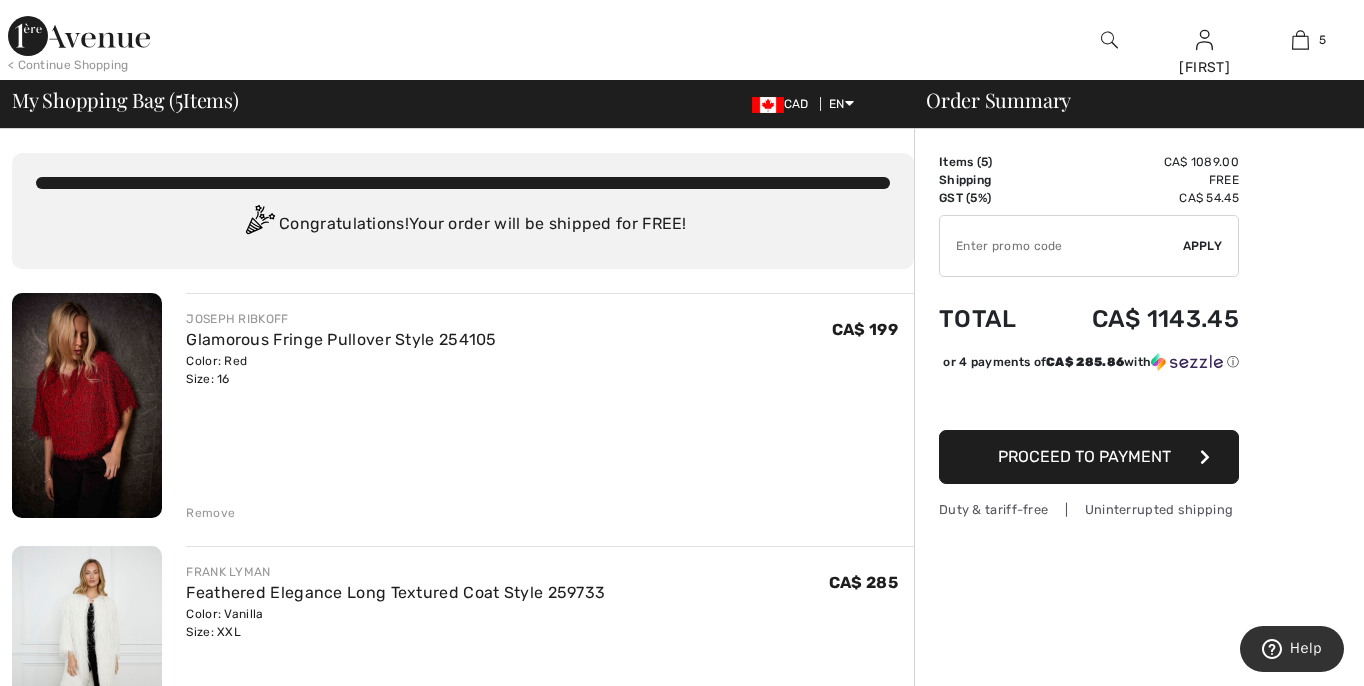 click at bounding box center [79, 36] 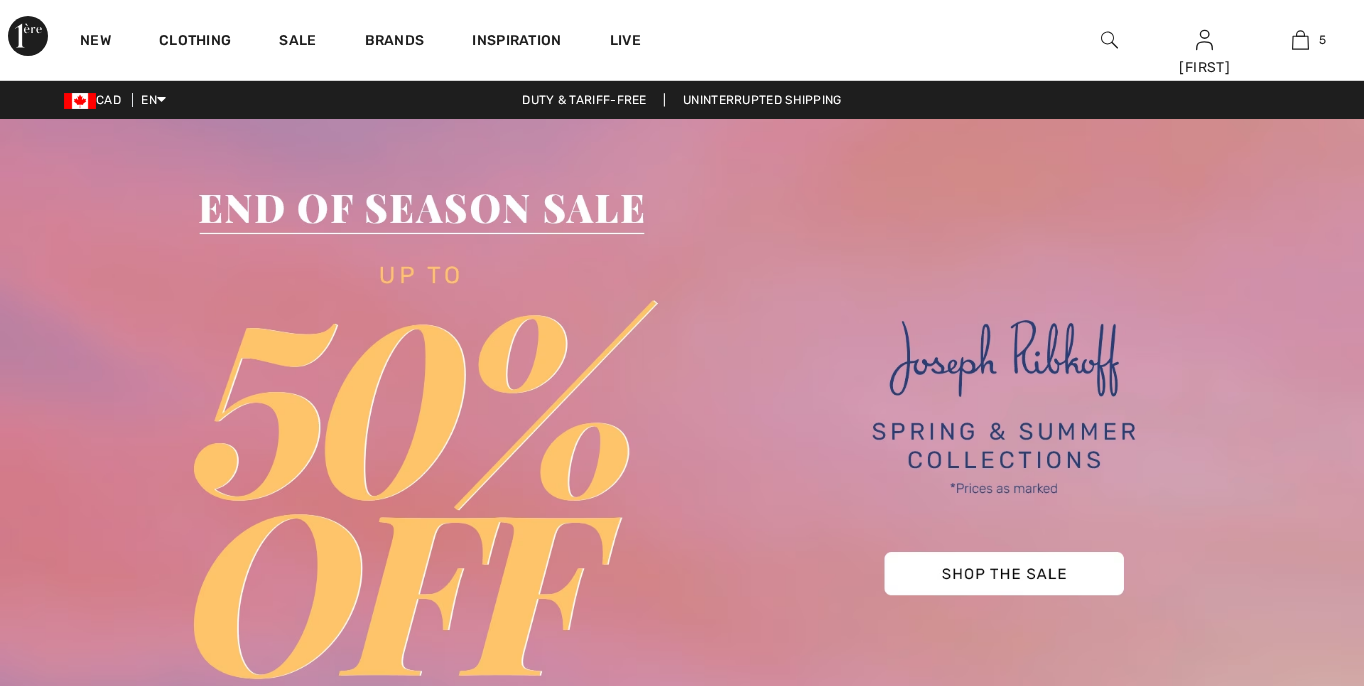scroll, scrollTop: 0, scrollLeft: 0, axis: both 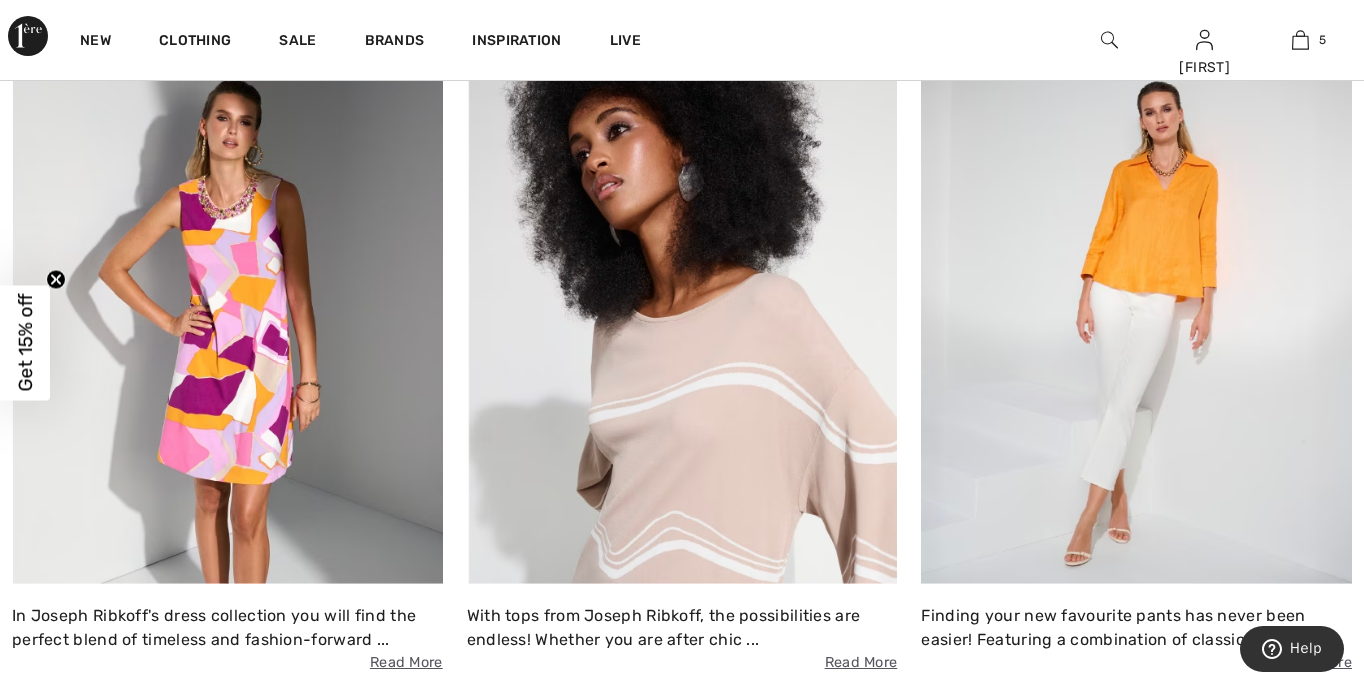click at bounding box center (682, 321) 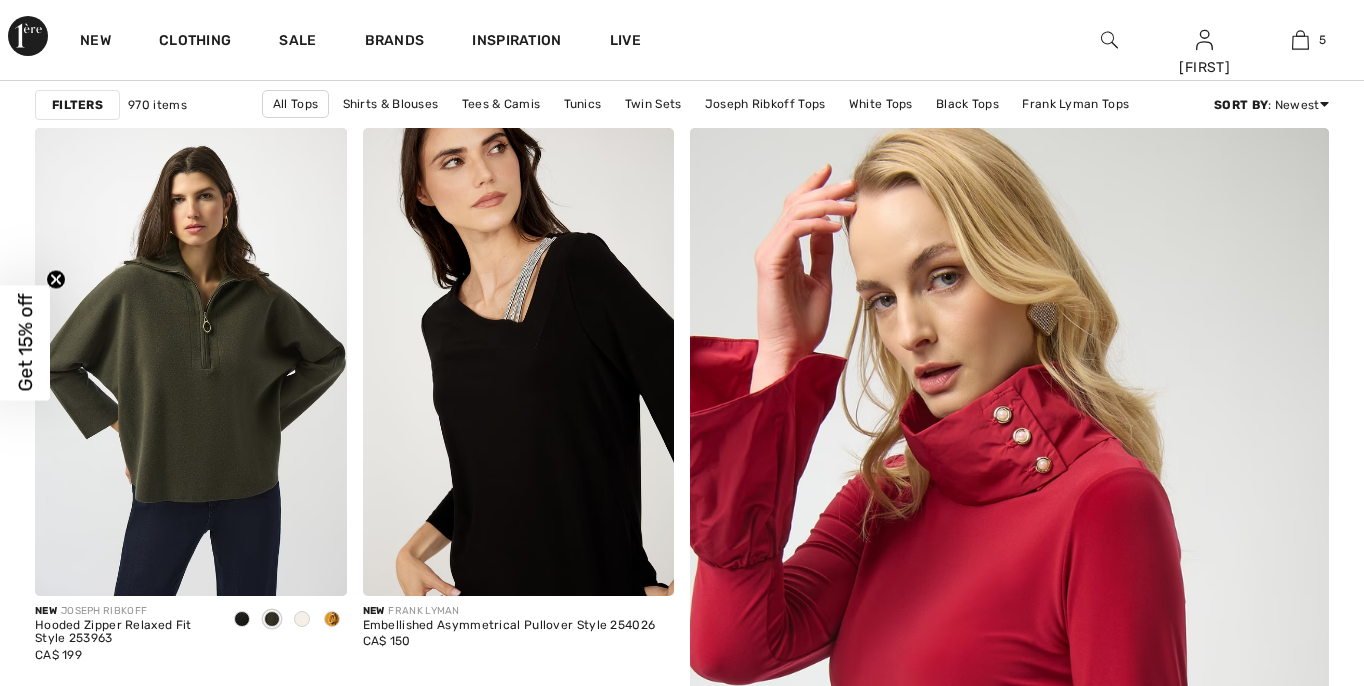 scroll, scrollTop: 269, scrollLeft: 0, axis: vertical 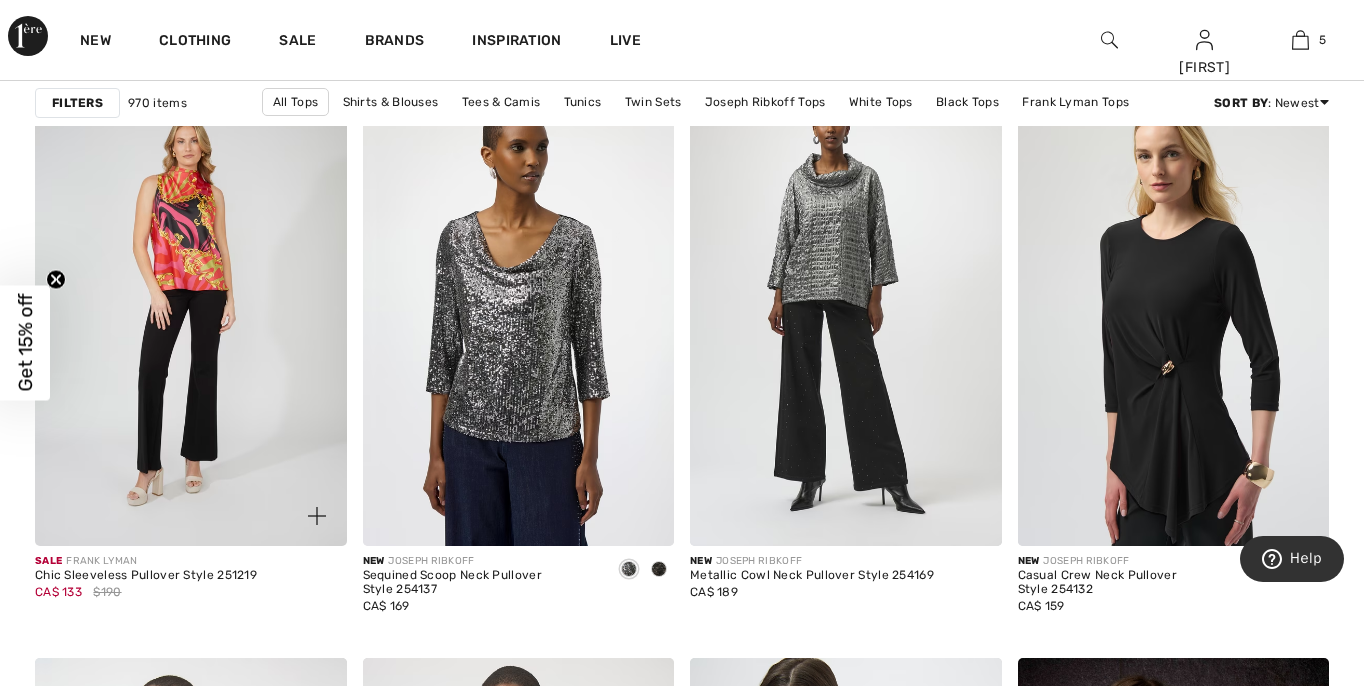 click at bounding box center (191, 312) 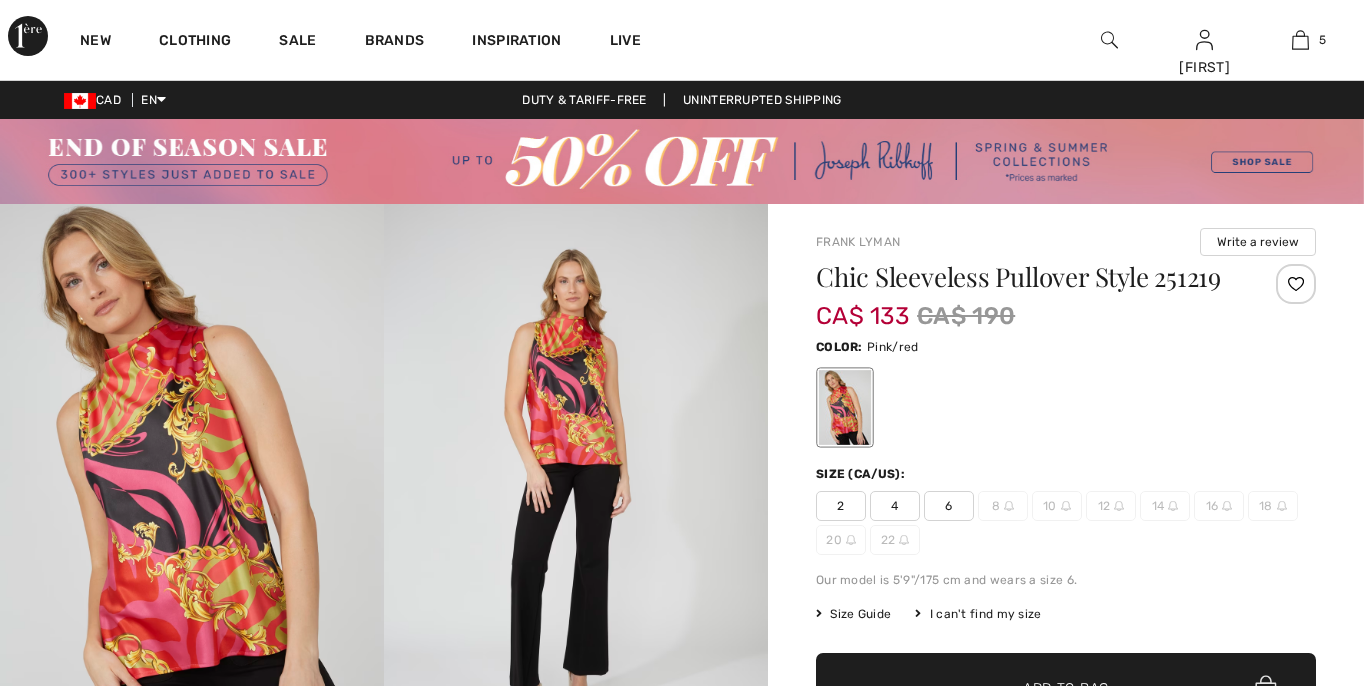 scroll, scrollTop: 0, scrollLeft: 0, axis: both 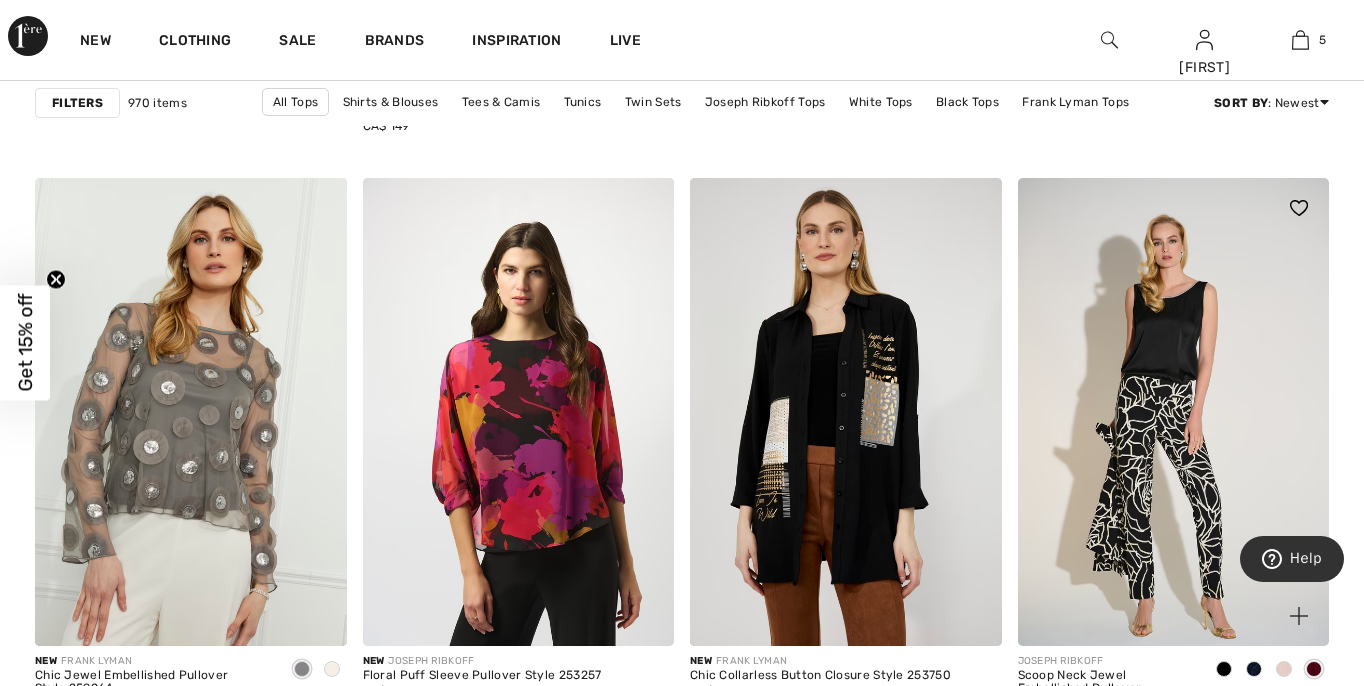 click at bounding box center (1174, 411) 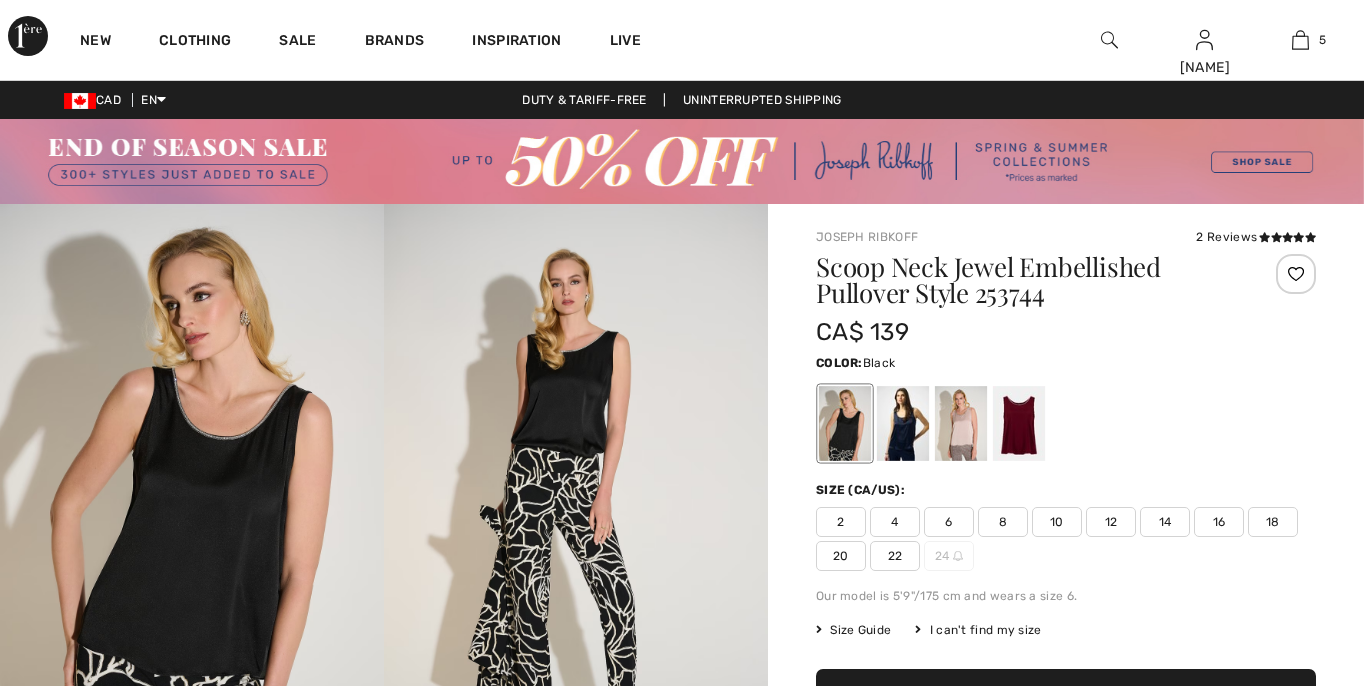scroll, scrollTop: 0, scrollLeft: 0, axis: both 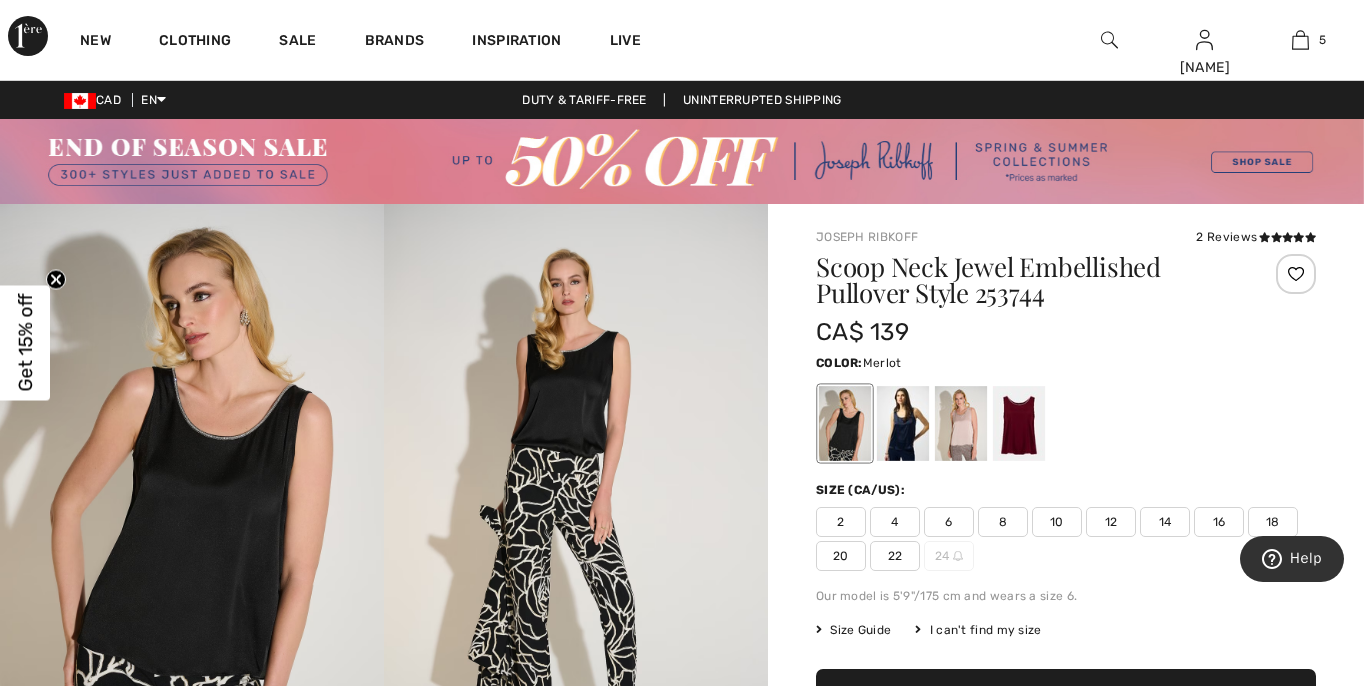 click at bounding box center [1019, 423] 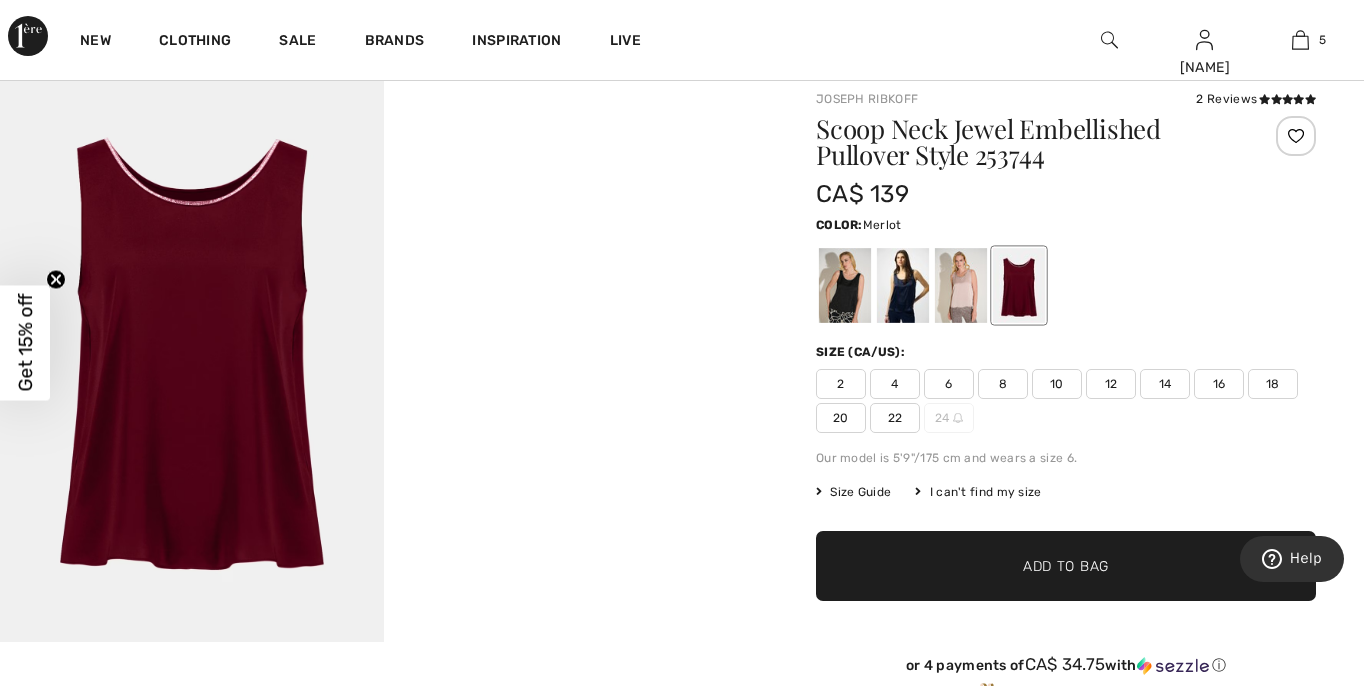 scroll, scrollTop: 137, scrollLeft: 0, axis: vertical 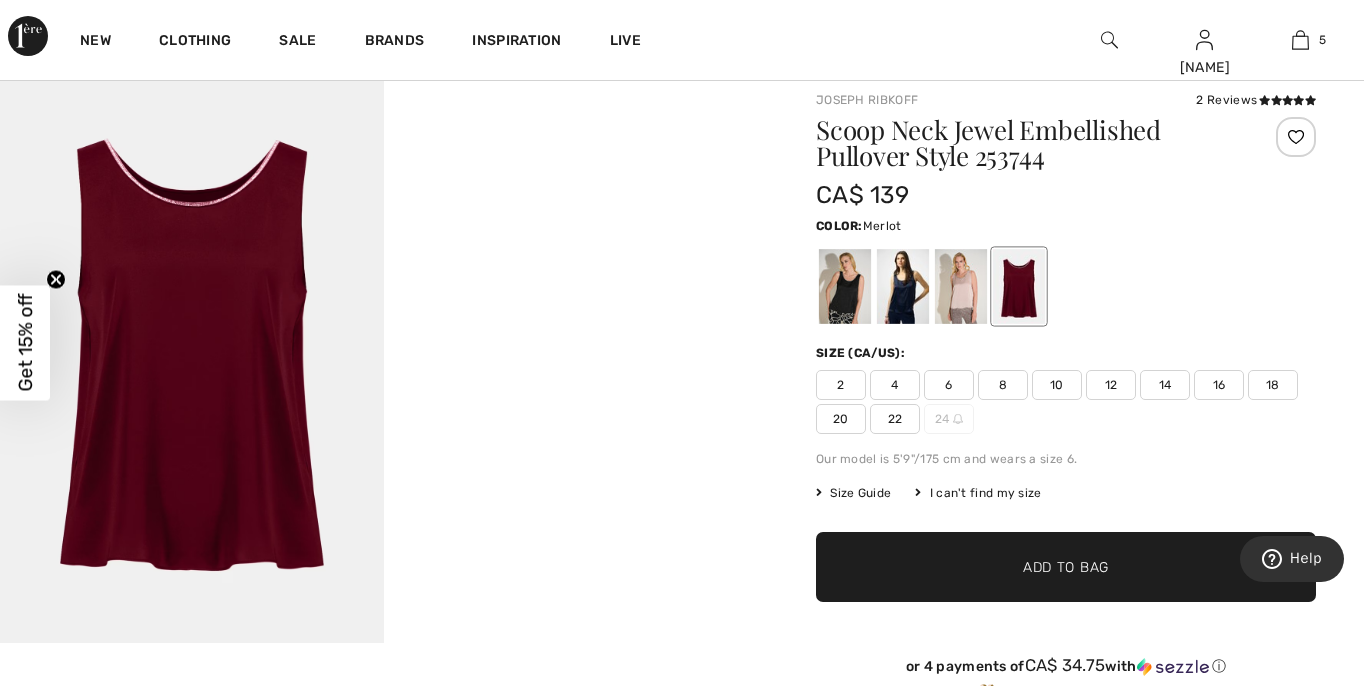 click on "16" at bounding box center (1219, 385) 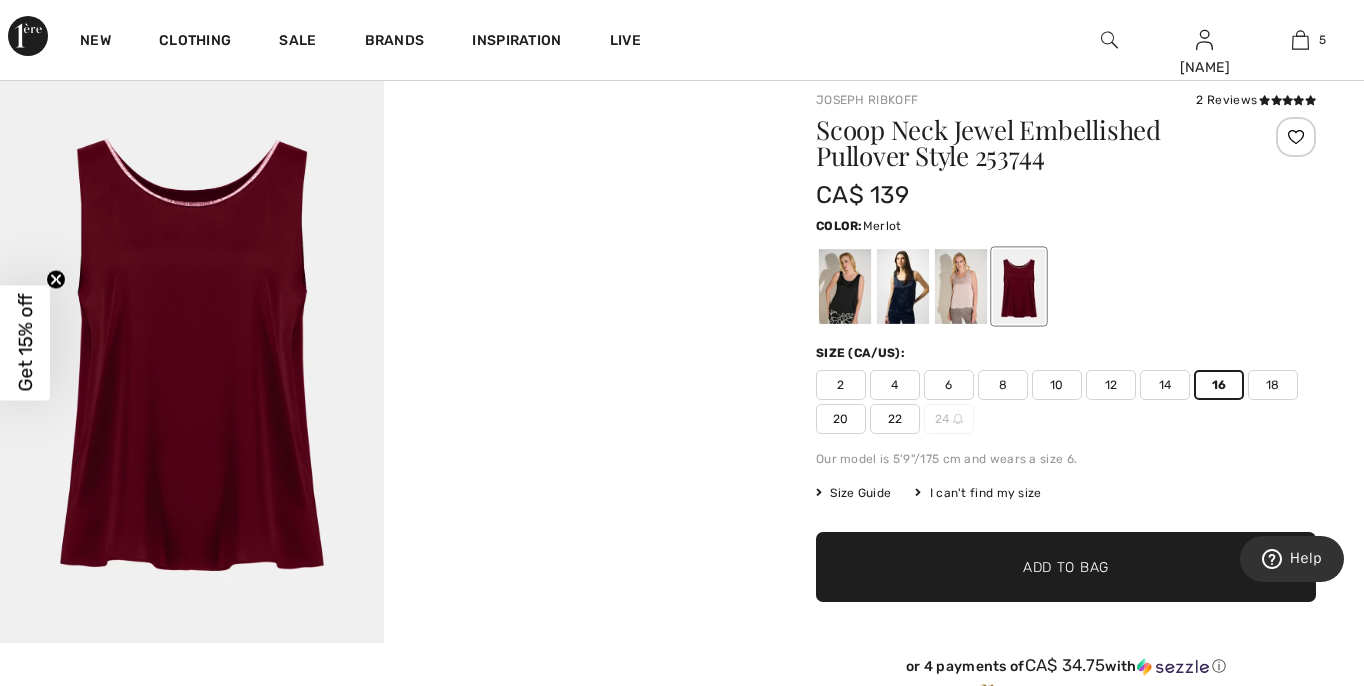 click on "✔ Added to Bag
Add to Bag" at bounding box center [1066, 567] 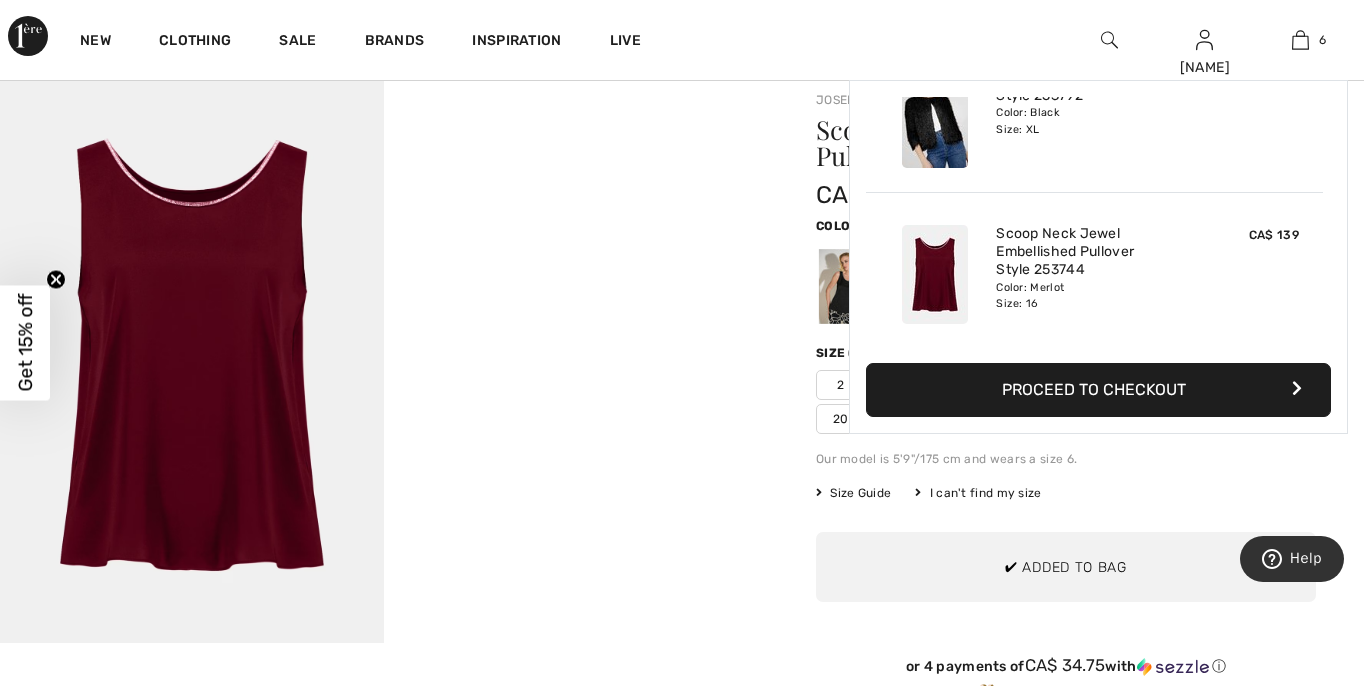 scroll, scrollTop: 686, scrollLeft: 0, axis: vertical 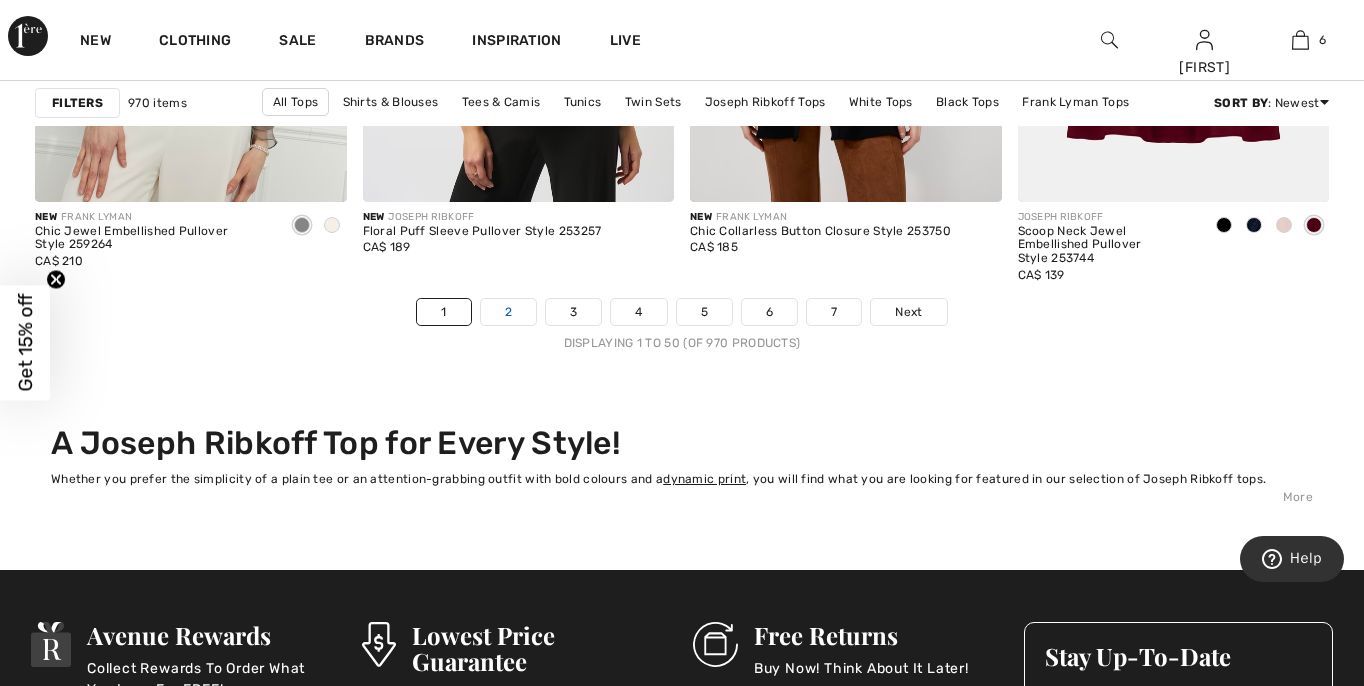 click on "2" at bounding box center (508, 312) 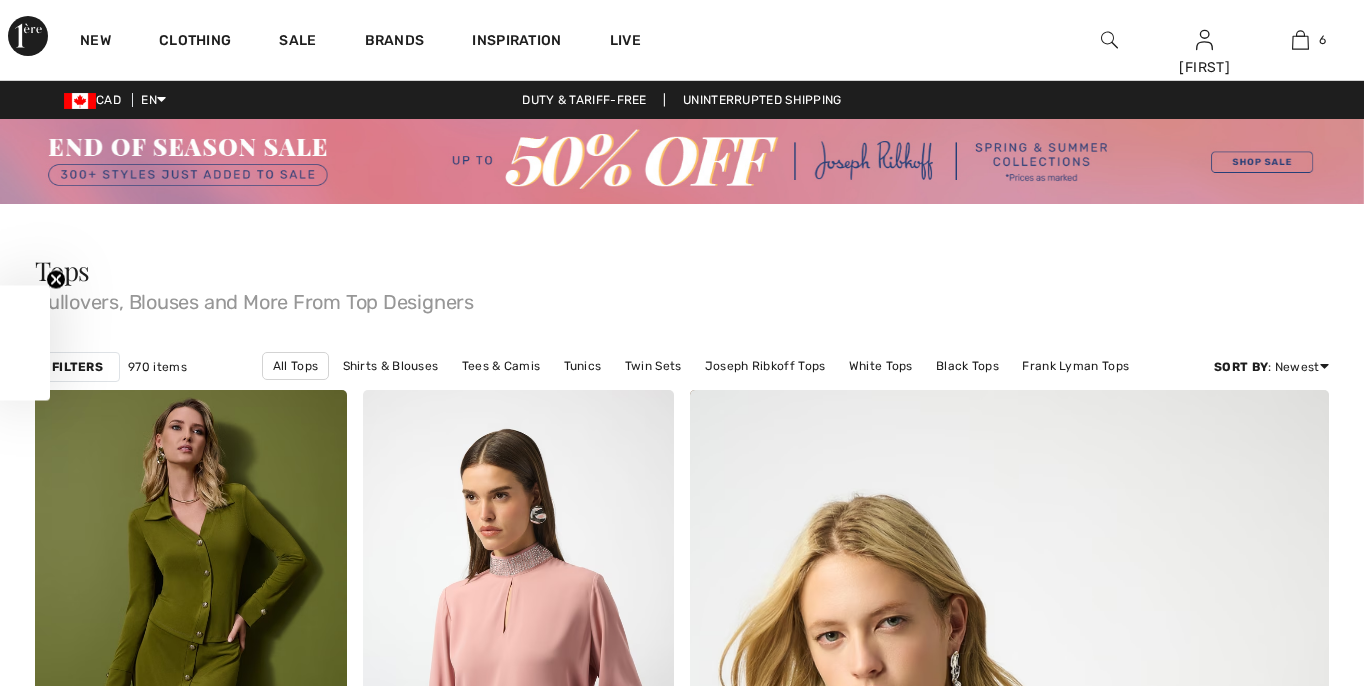 scroll, scrollTop: 335, scrollLeft: 0, axis: vertical 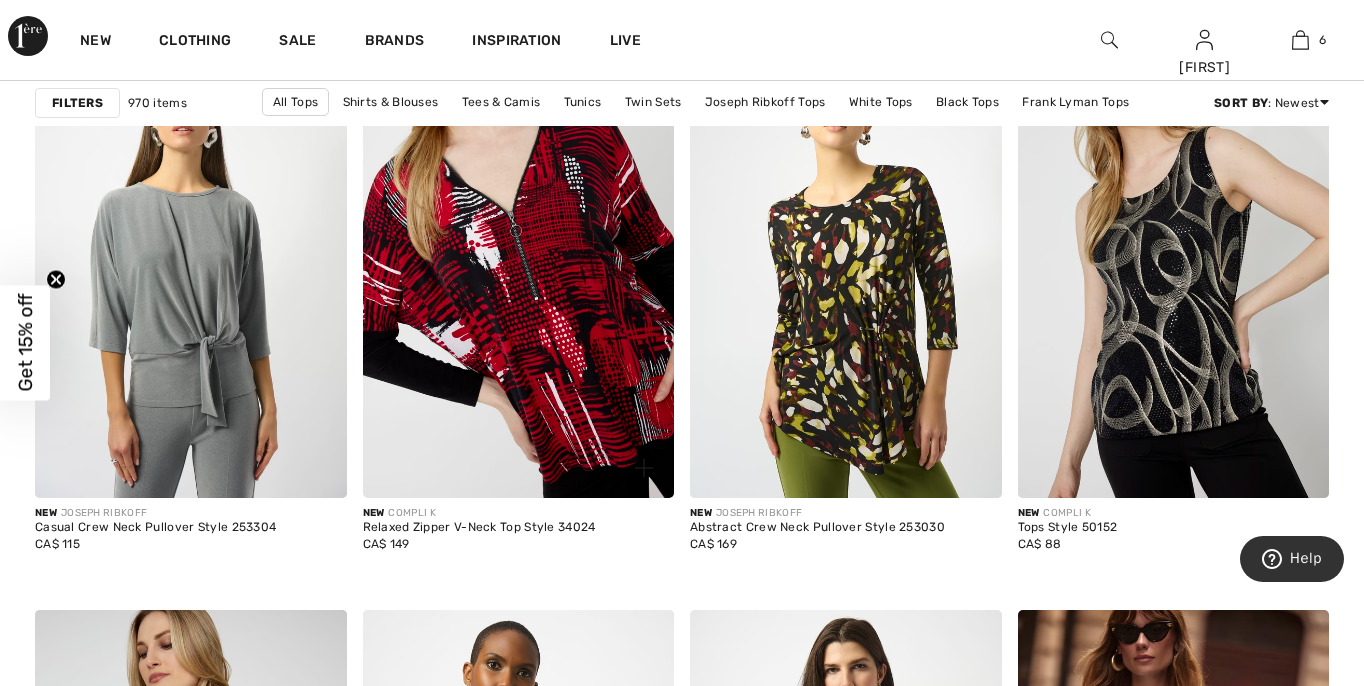 click at bounding box center [519, 264] 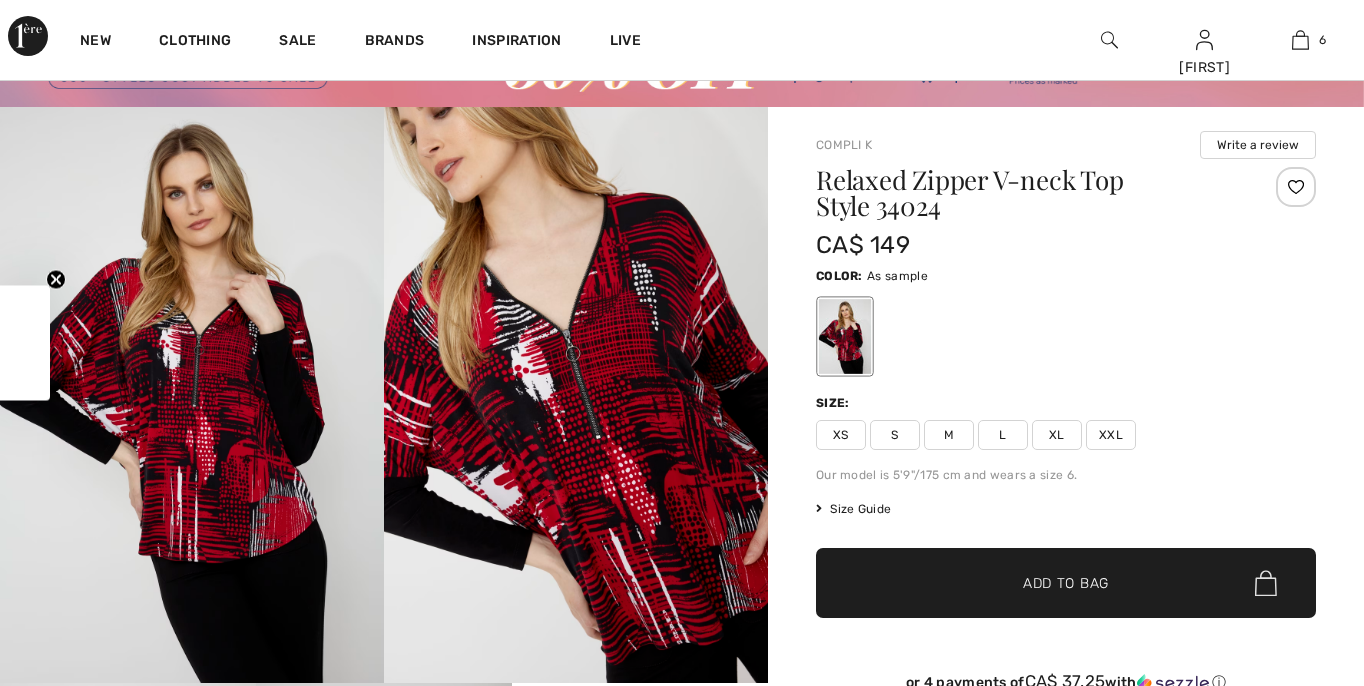 scroll, scrollTop: 0, scrollLeft: 0, axis: both 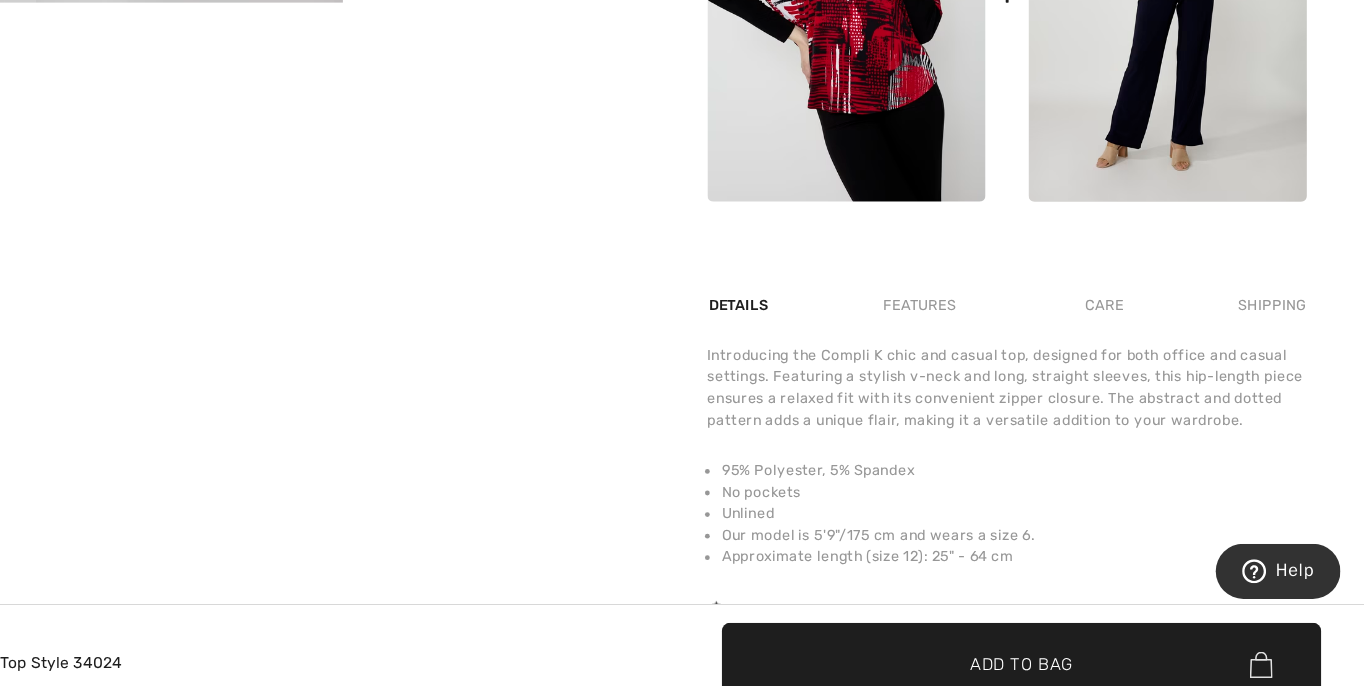 click on "Features" at bounding box center [993, 337] 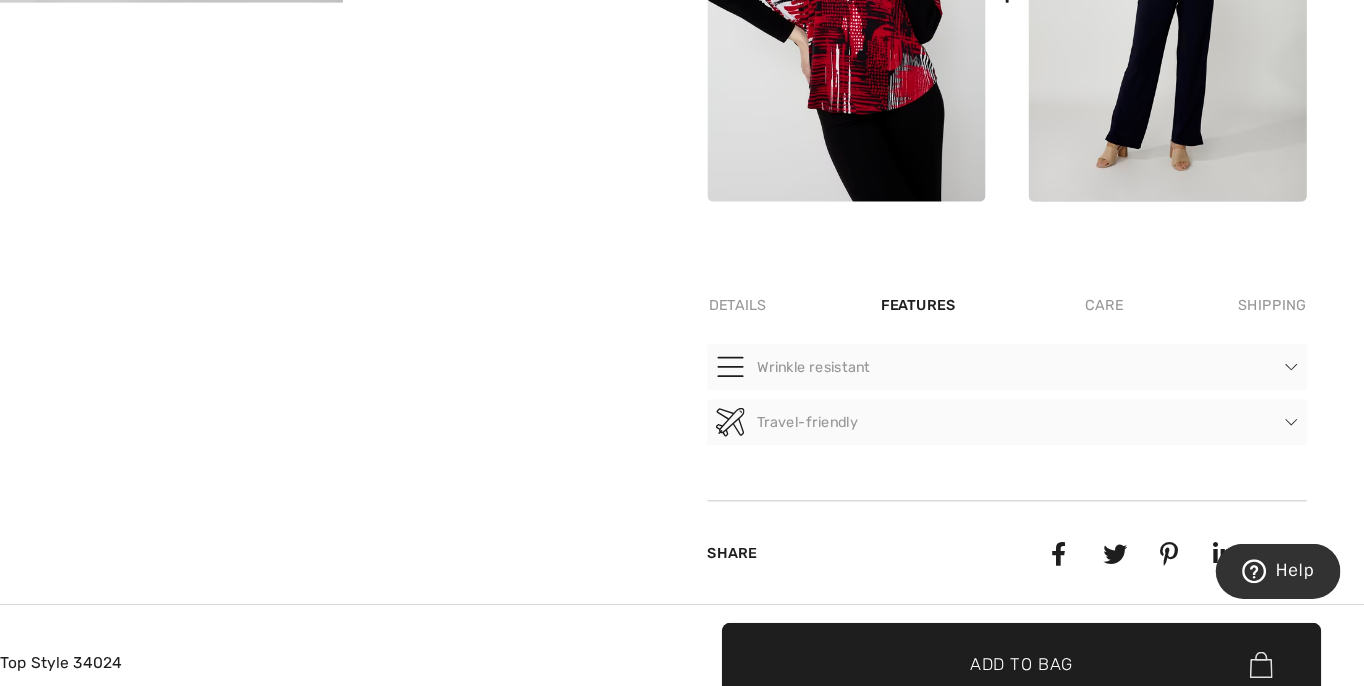 click on "Details" at bounding box center (843, 337) 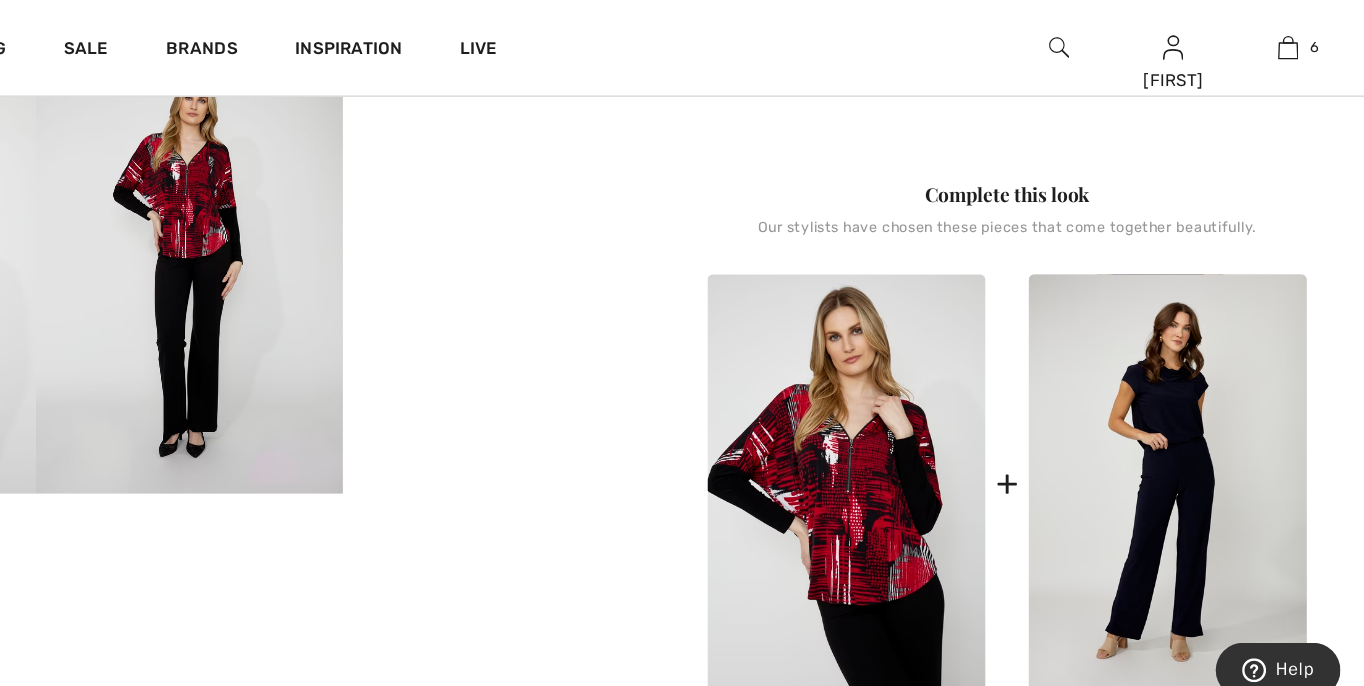 scroll, scrollTop: 746, scrollLeft: 0, axis: vertical 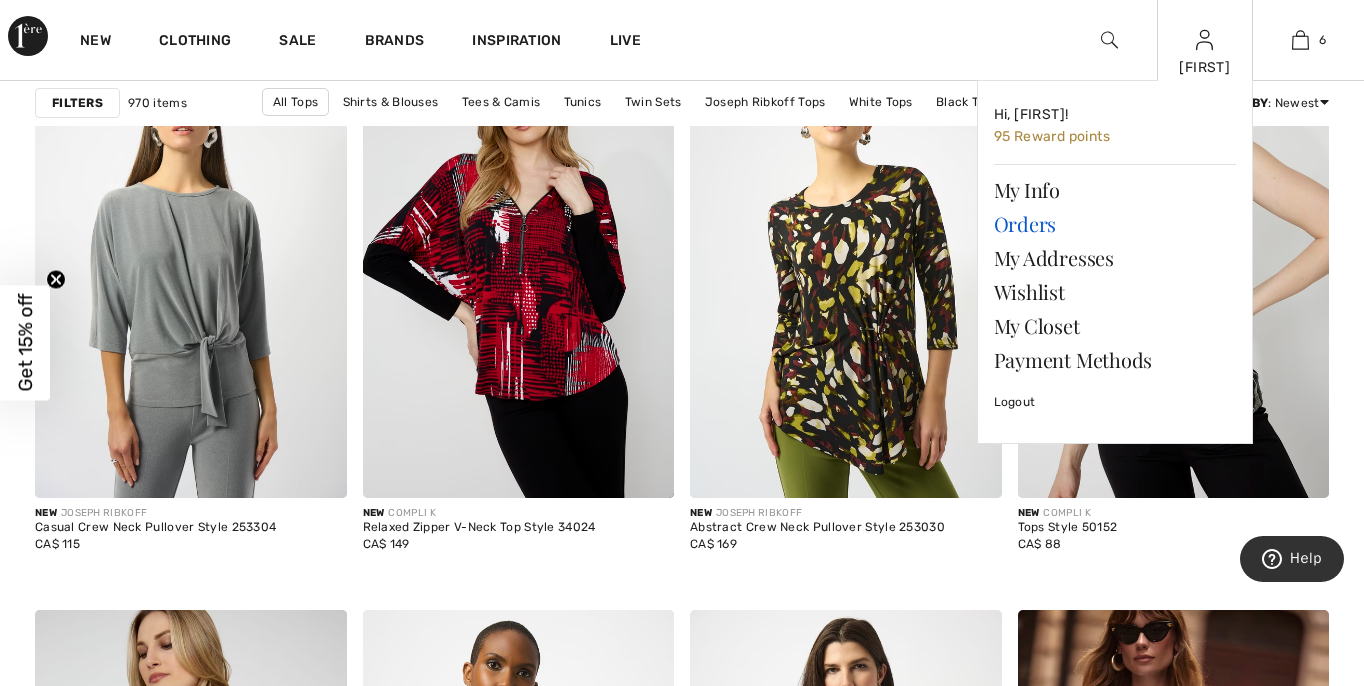 click on "Orders" at bounding box center (1115, 224) 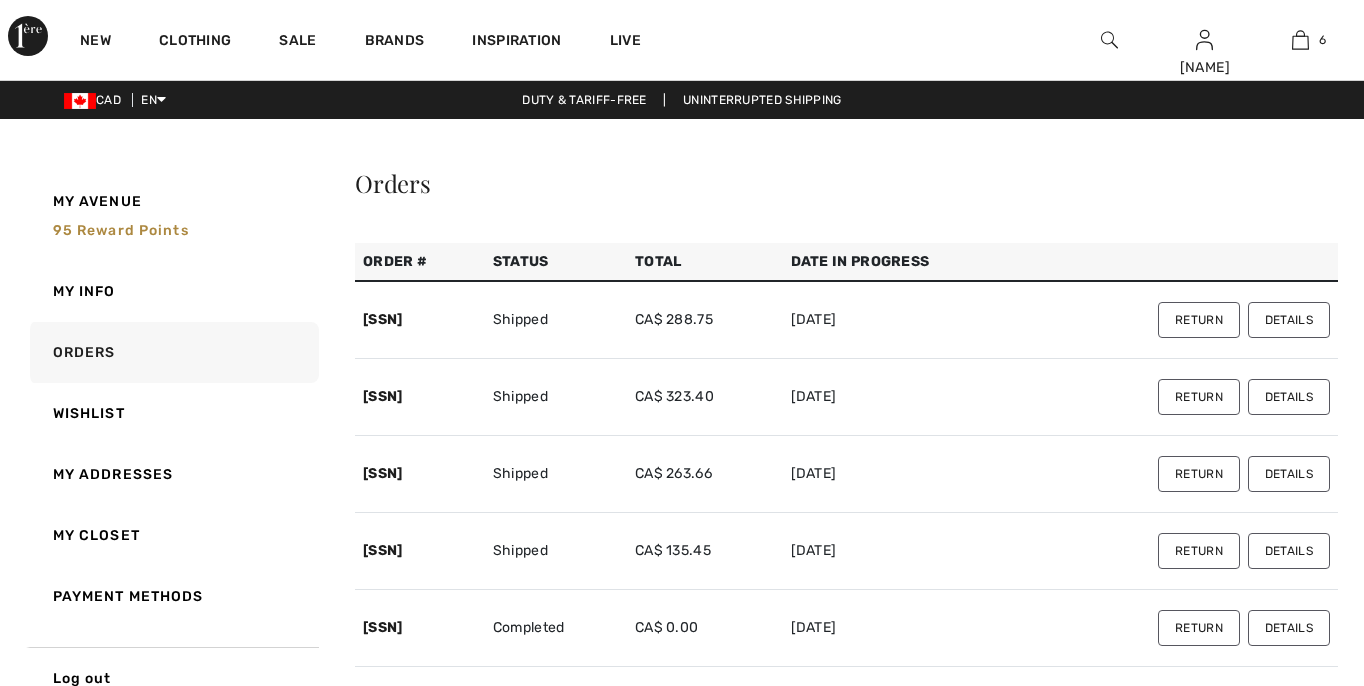 scroll, scrollTop: 0, scrollLeft: 0, axis: both 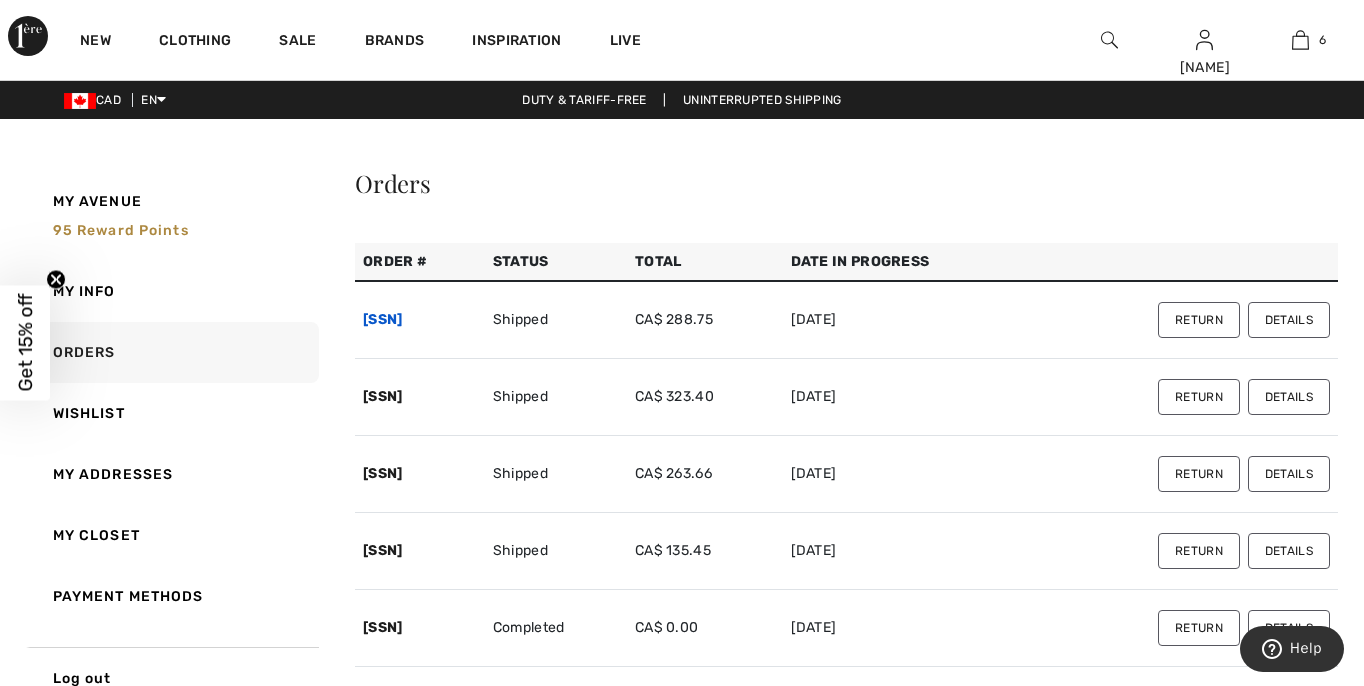 click on "[ID_NUMBER]" at bounding box center (383, 319) 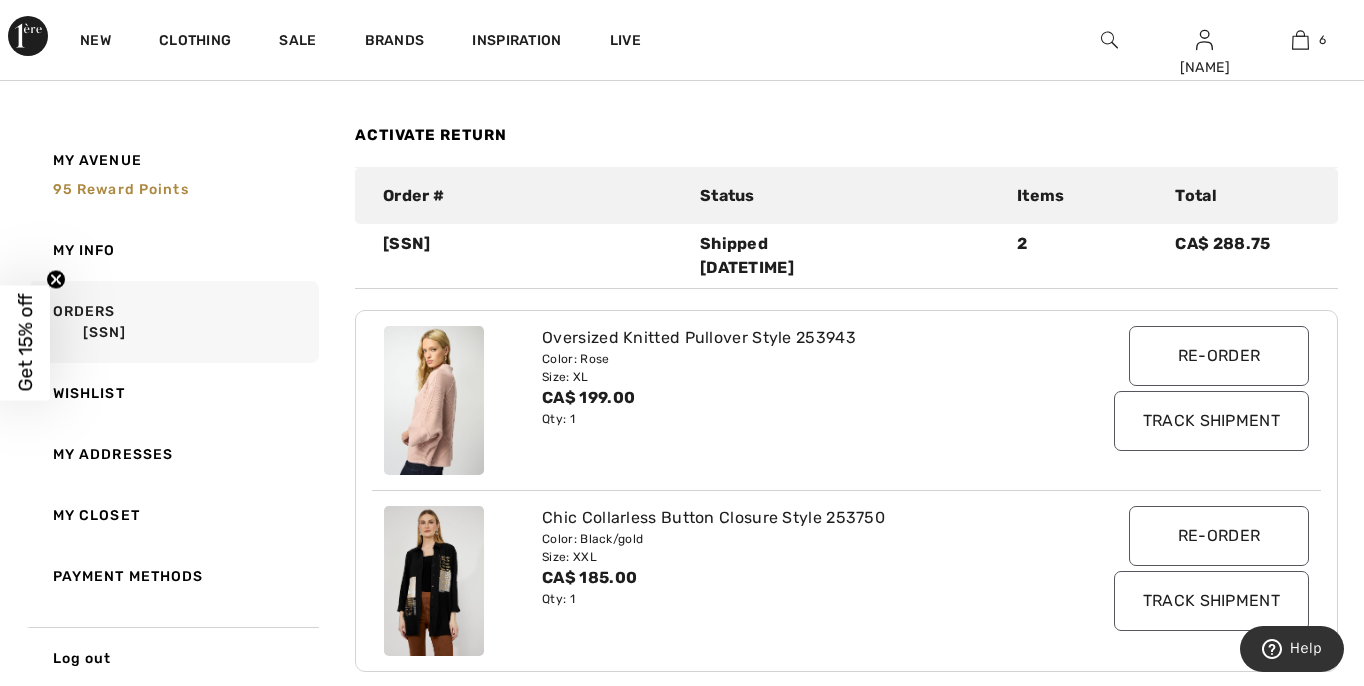 scroll, scrollTop: 0, scrollLeft: 0, axis: both 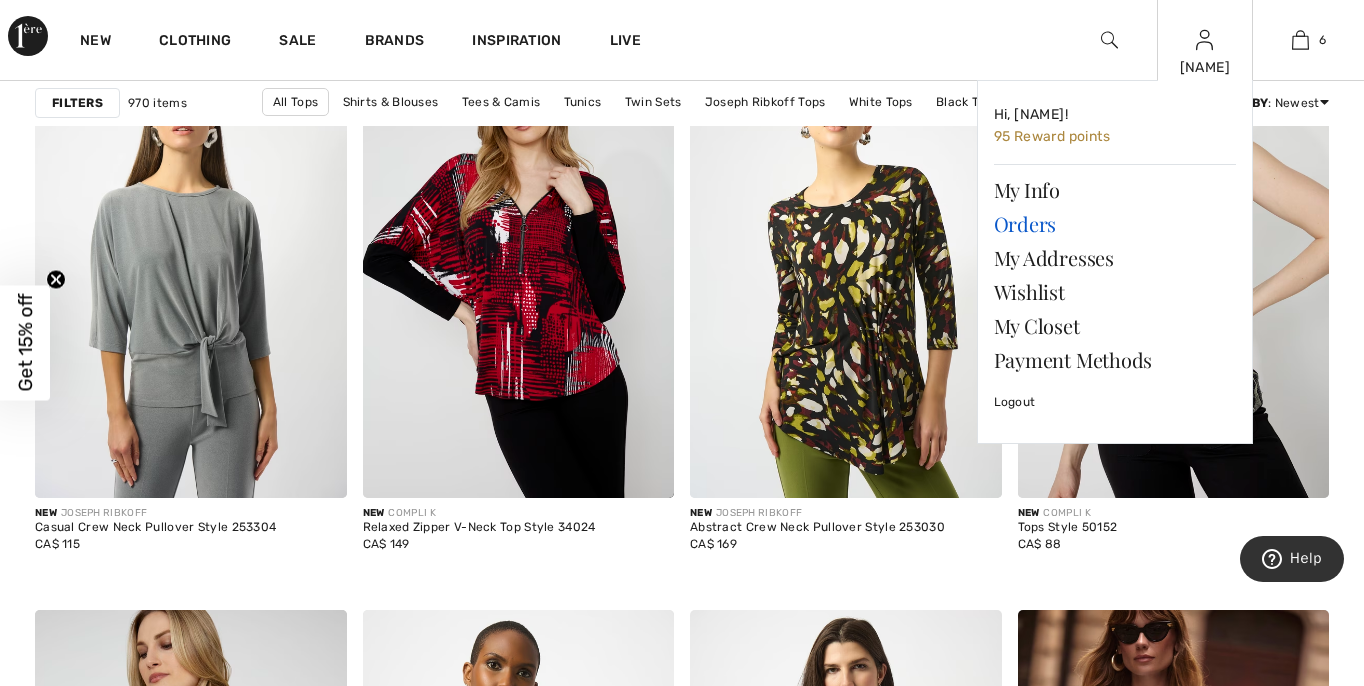 click on "Orders" at bounding box center [1115, 224] 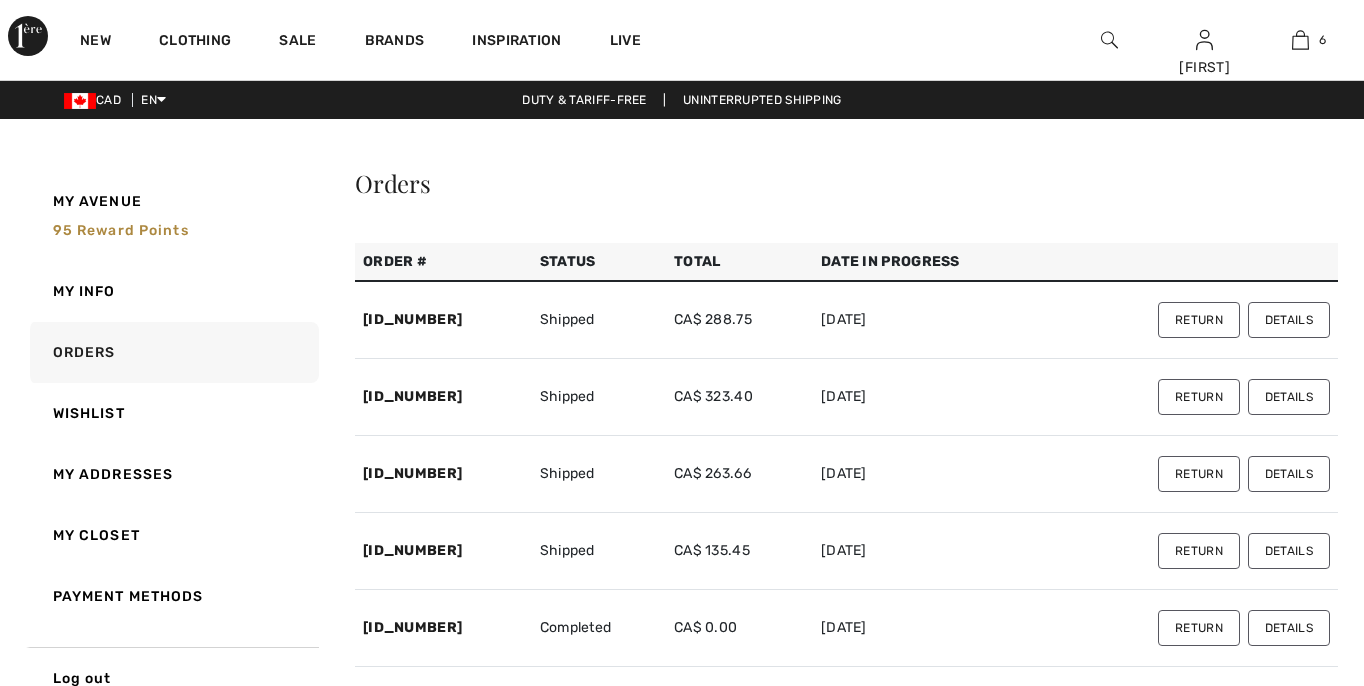 scroll, scrollTop: 0, scrollLeft: 0, axis: both 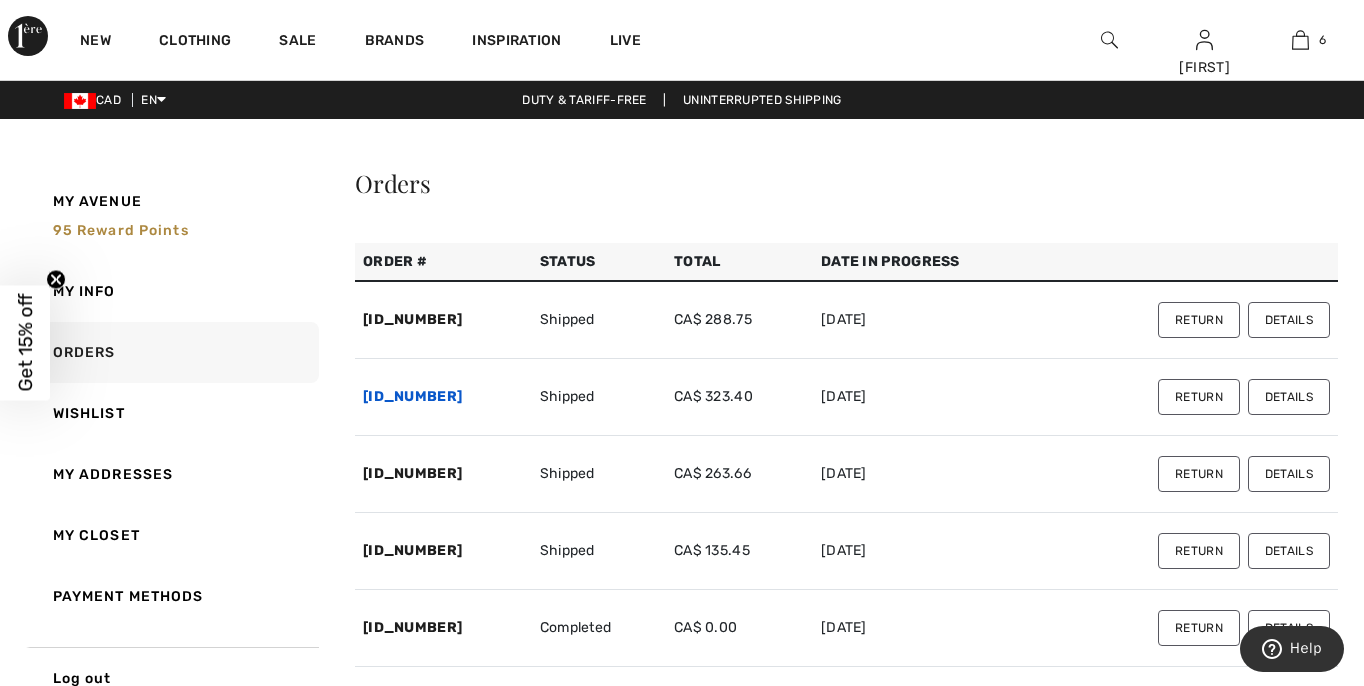 click on "250709-1363632" at bounding box center (412, 396) 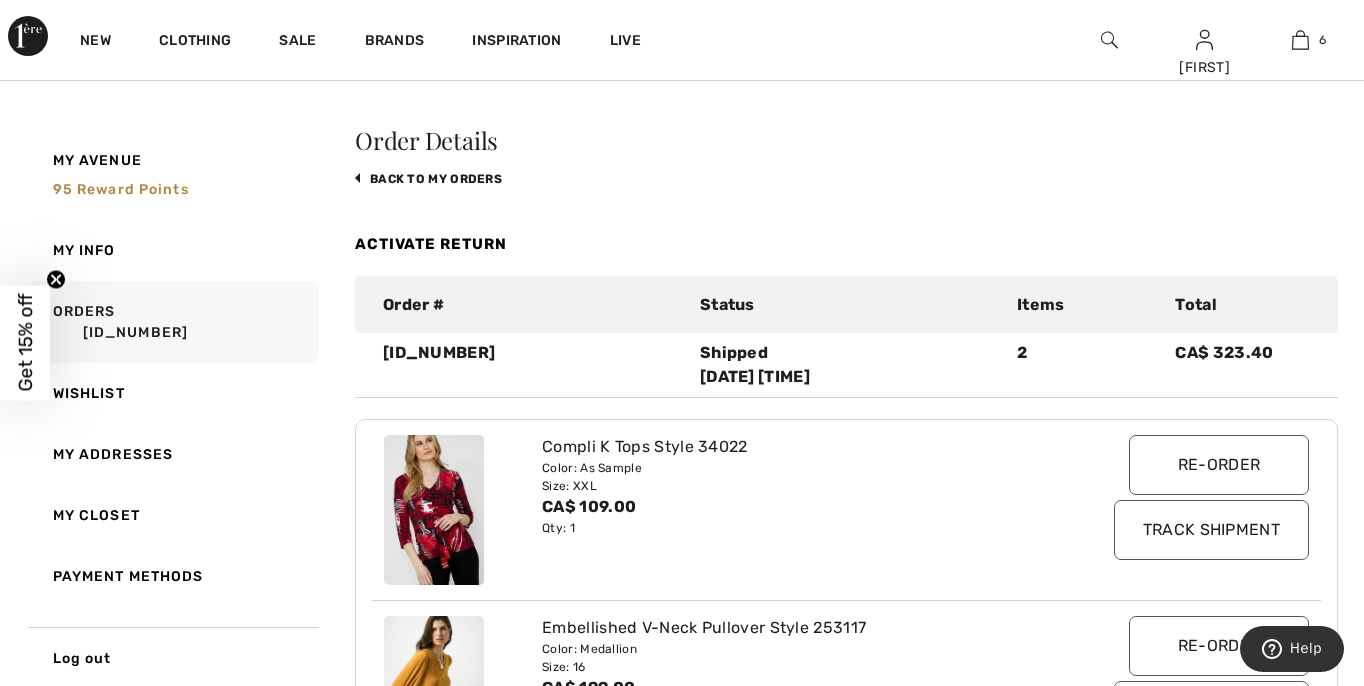 scroll, scrollTop: 44, scrollLeft: 0, axis: vertical 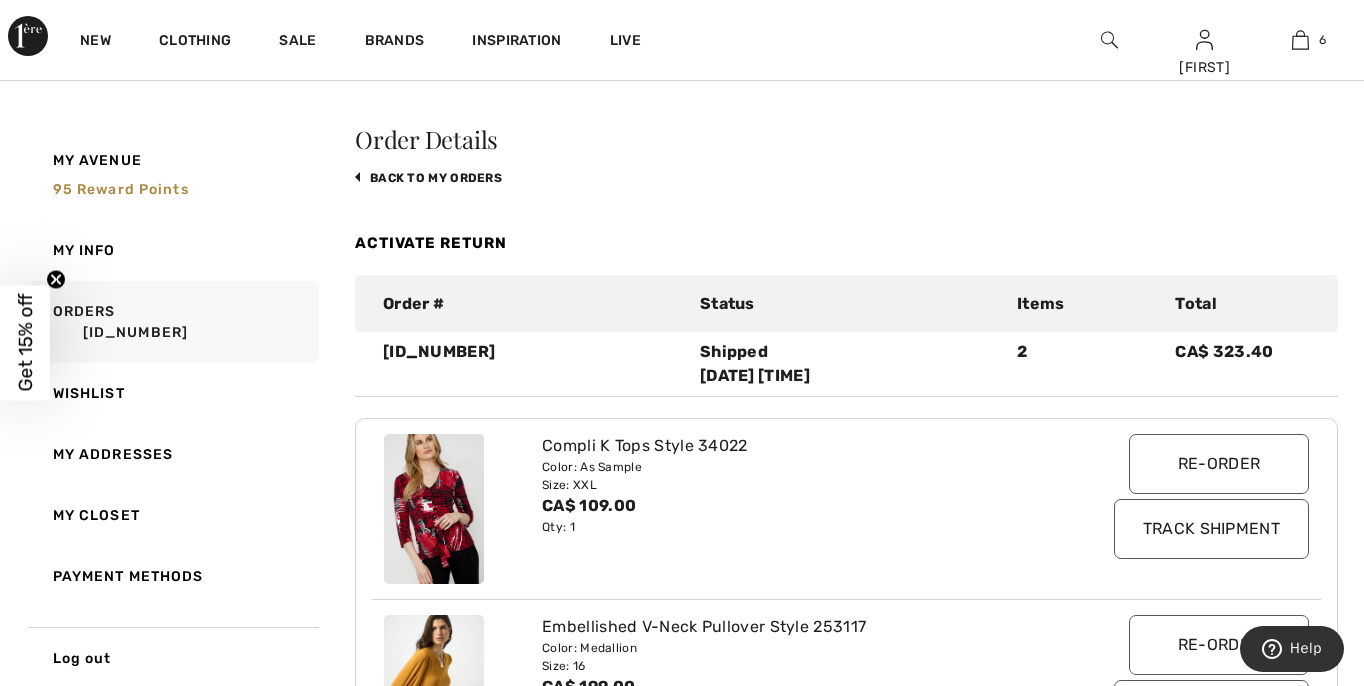 click at bounding box center (434, 509) 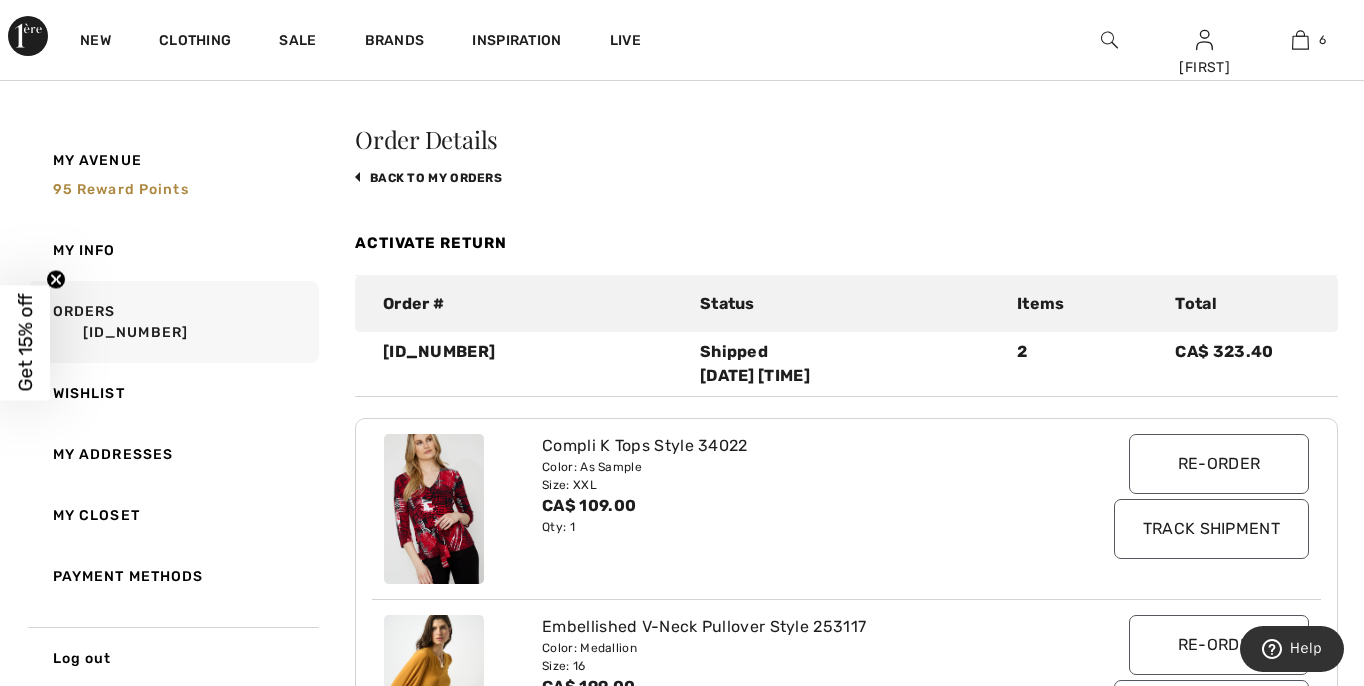 click at bounding box center [434, 509] 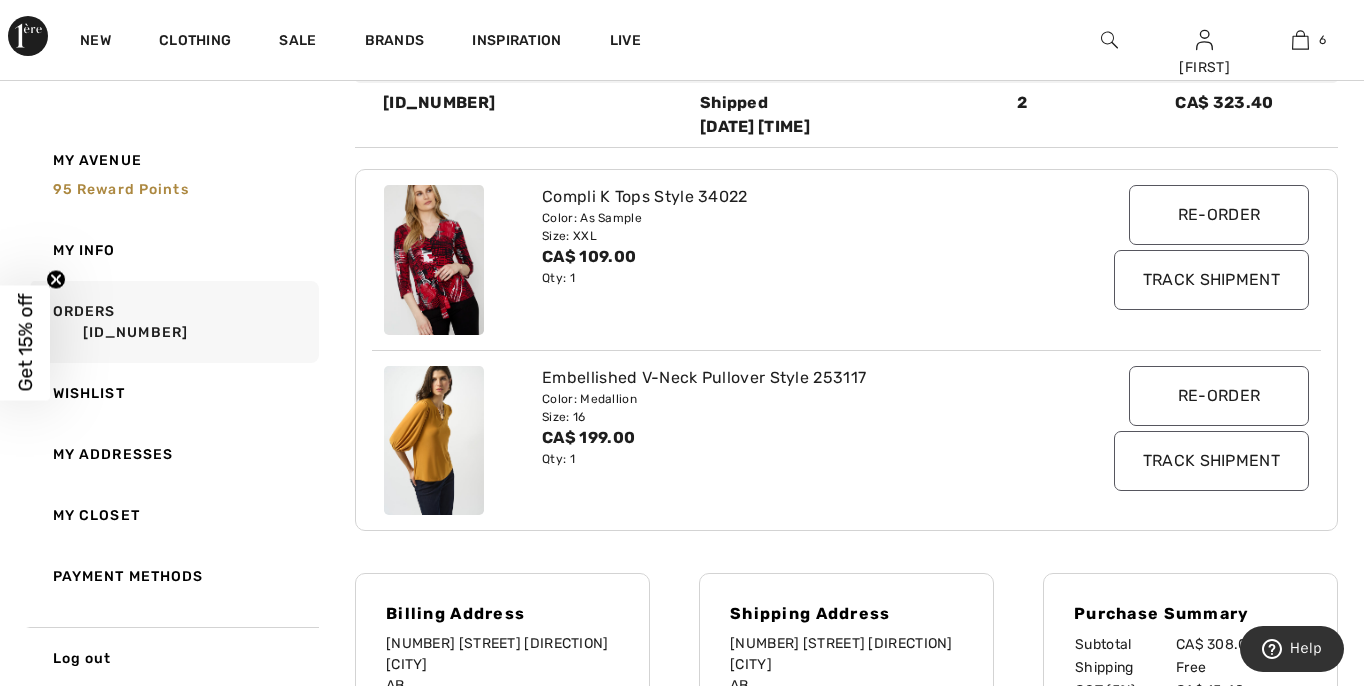 scroll, scrollTop: 0, scrollLeft: 0, axis: both 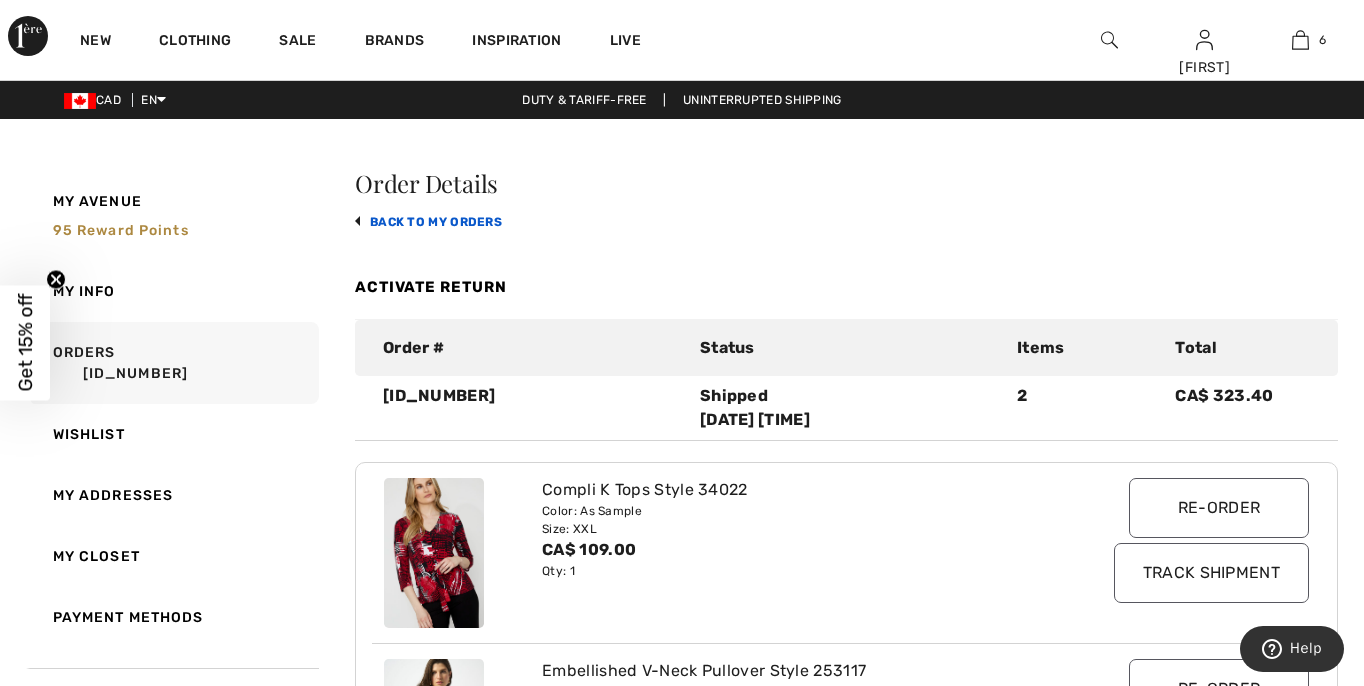 click on "back to My Orders" at bounding box center (428, 222) 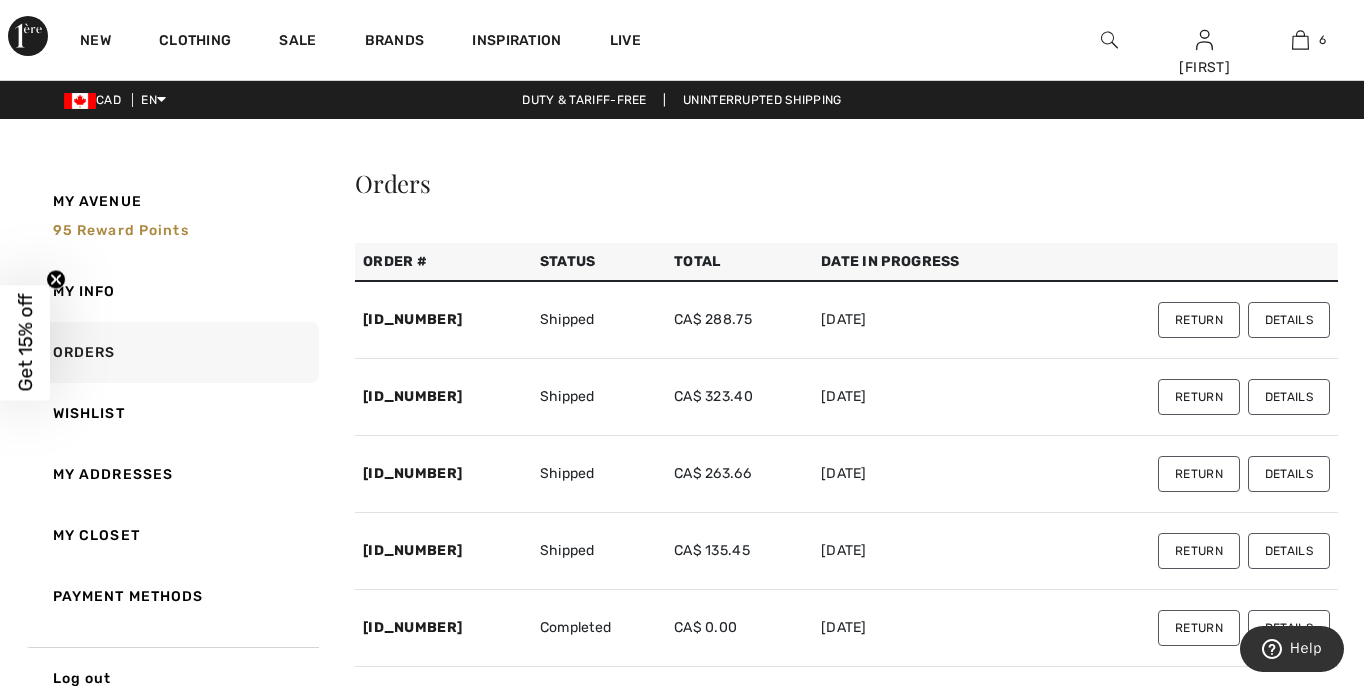 click on "Details" at bounding box center (1289, 320) 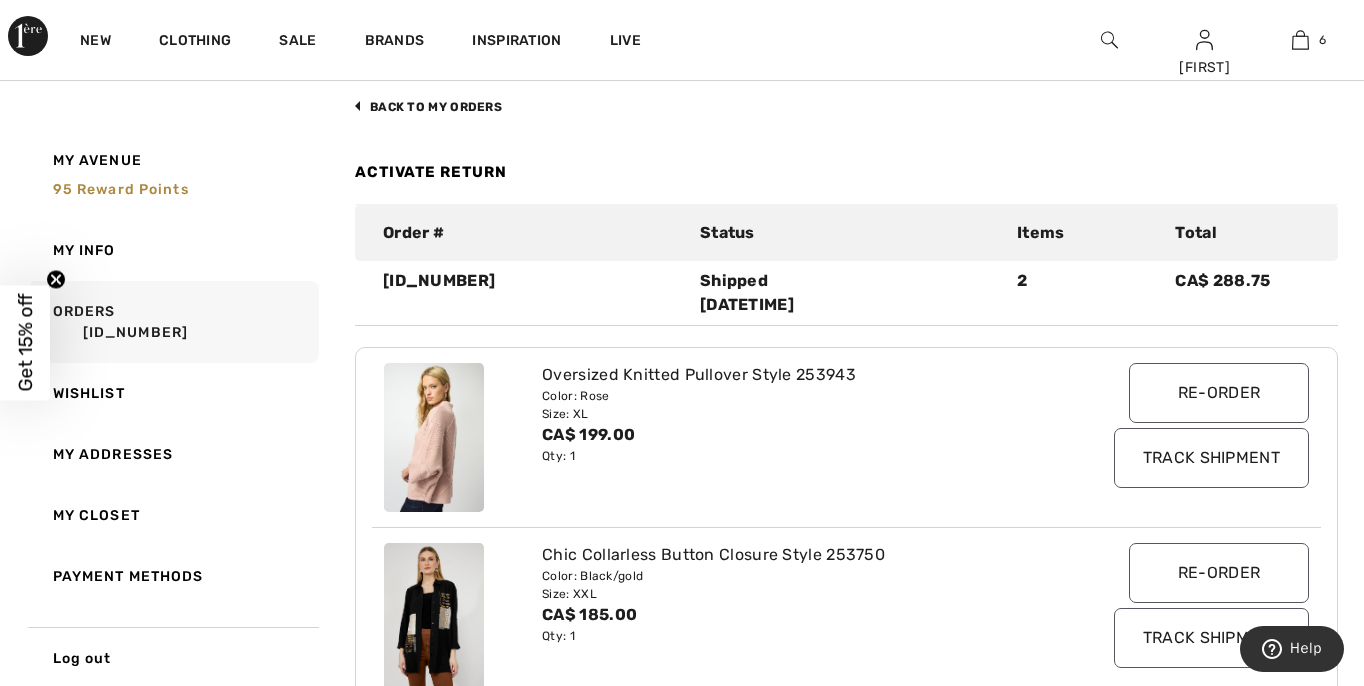 scroll, scrollTop: 114, scrollLeft: 0, axis: vertical 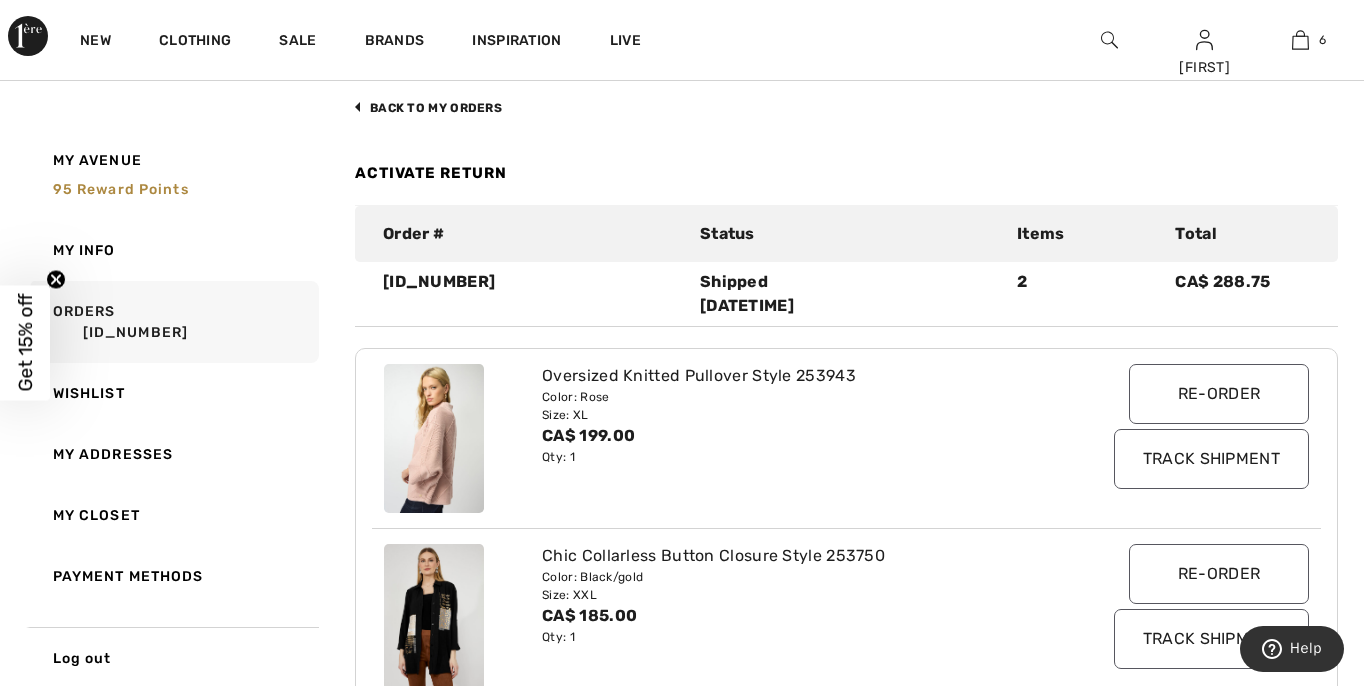 click on "Track Shipment" at bounding box center (1211, 459) 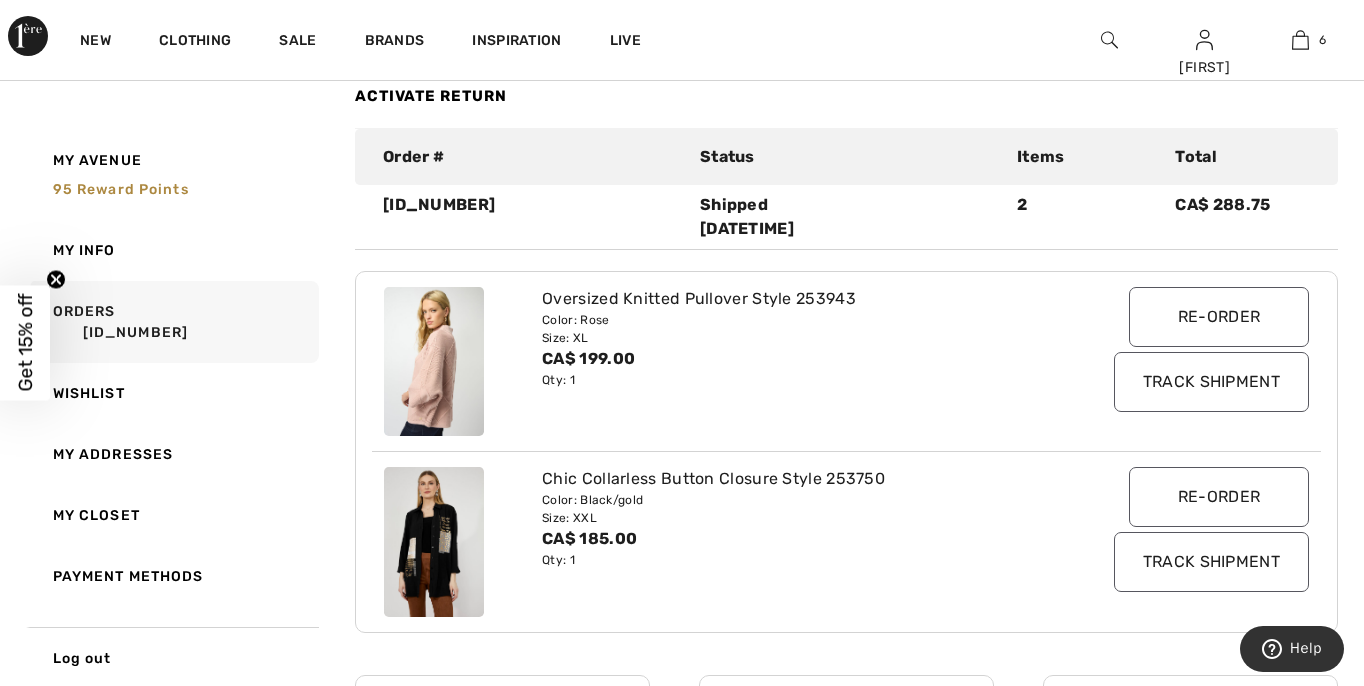 scroll, scrollTop: 0, scrollLeft: 0, axis: both 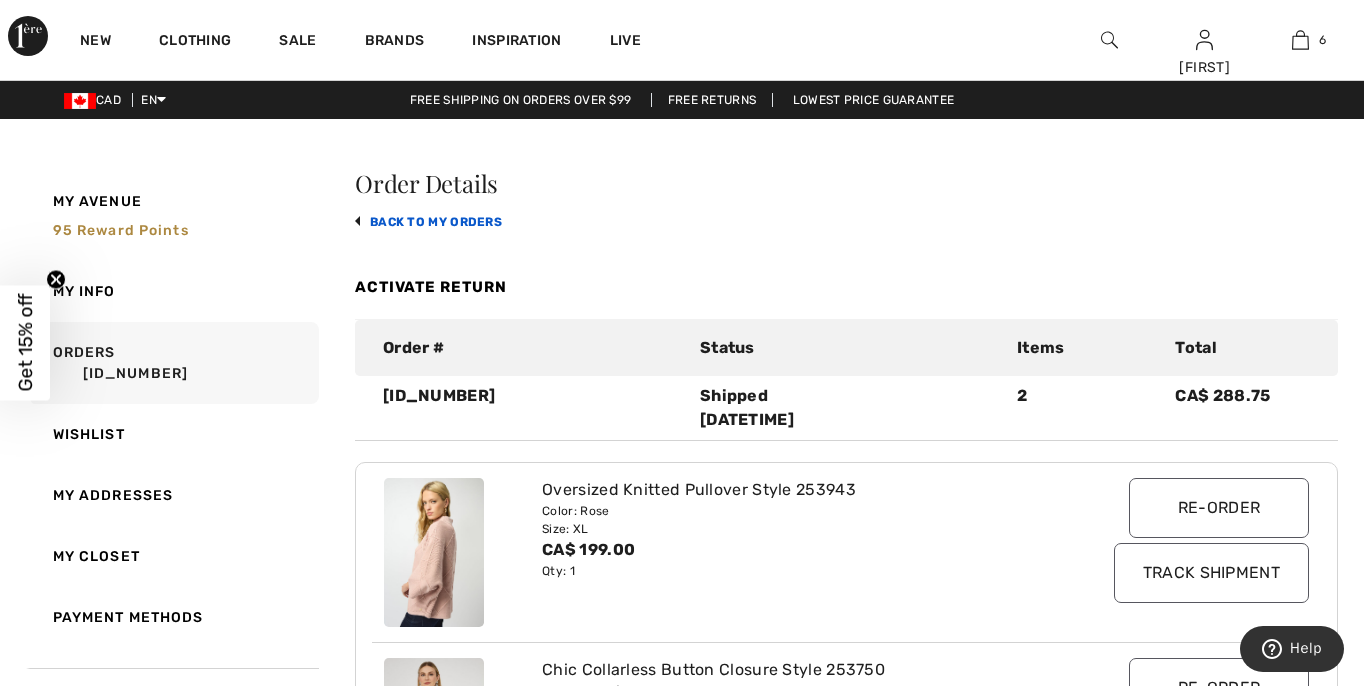click on "back to My Orders" at bounding box center (428, 222) 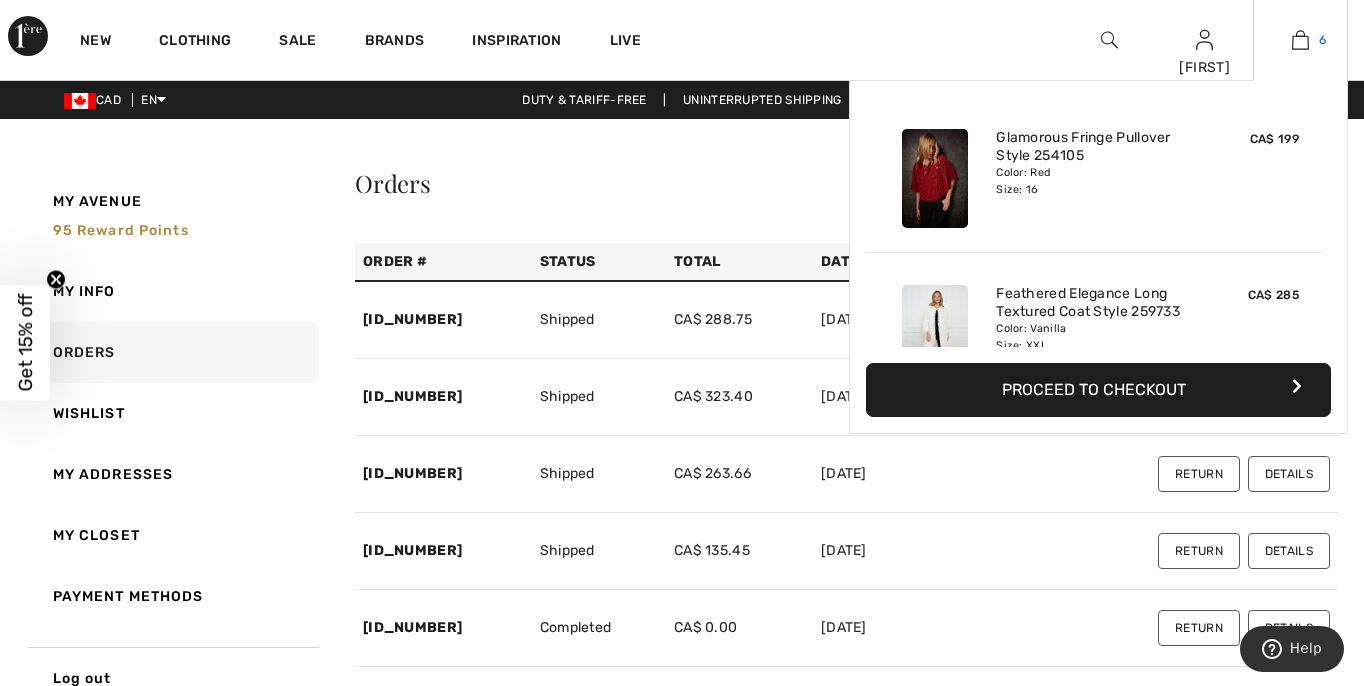 click at bounding box center [1300, 40] 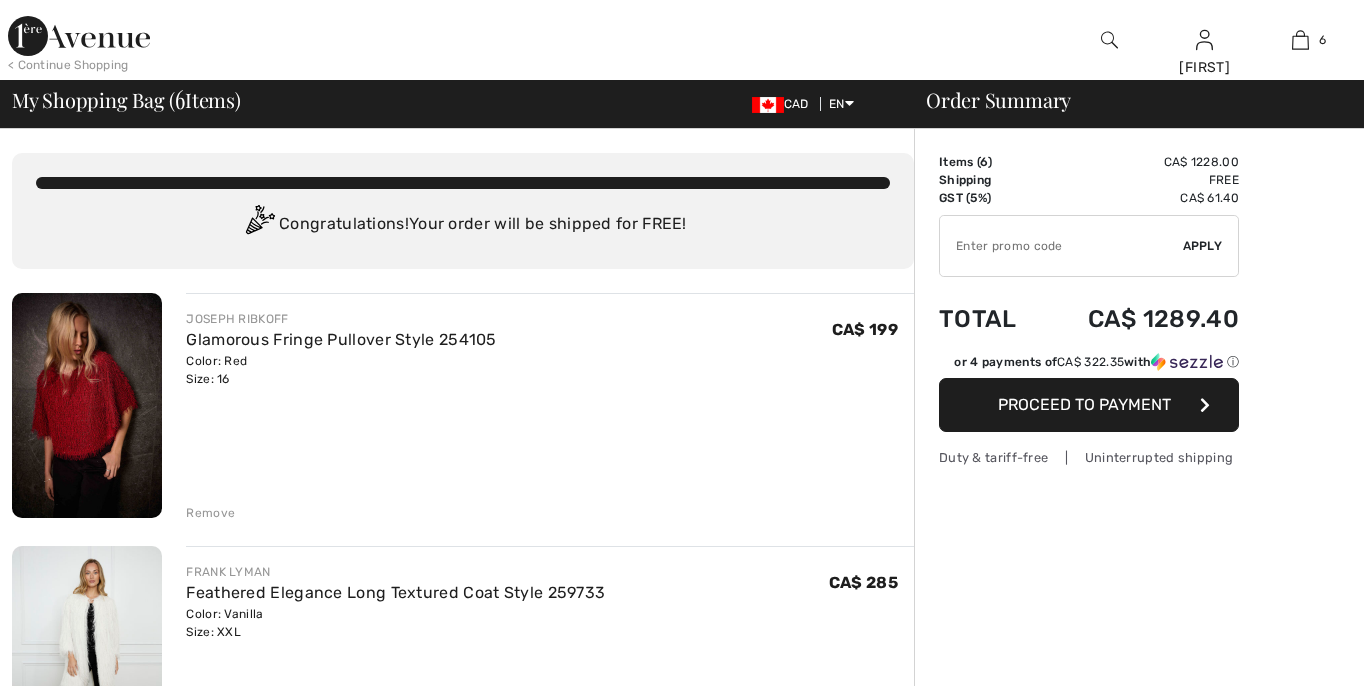 scroll, scrollTop: 0, scrollLeft: 0, axis: both 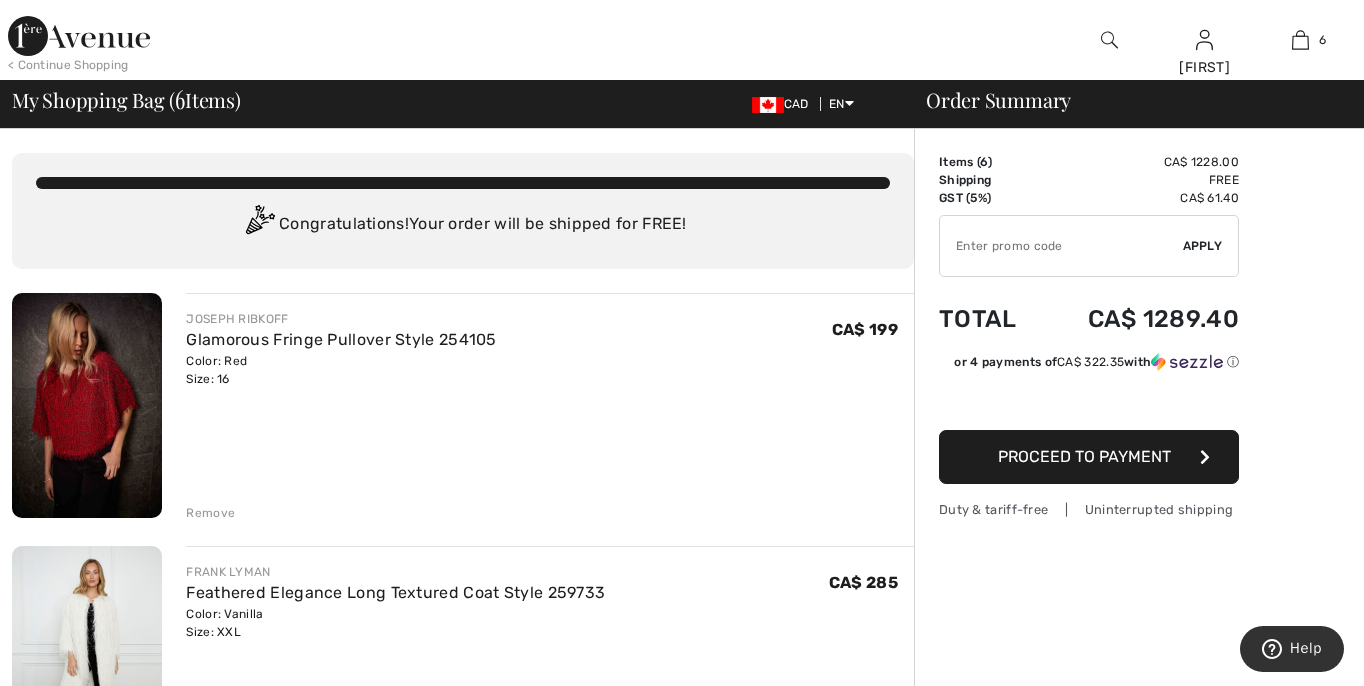 click on "< Continue Shopping" at bounding box center (68, 65) 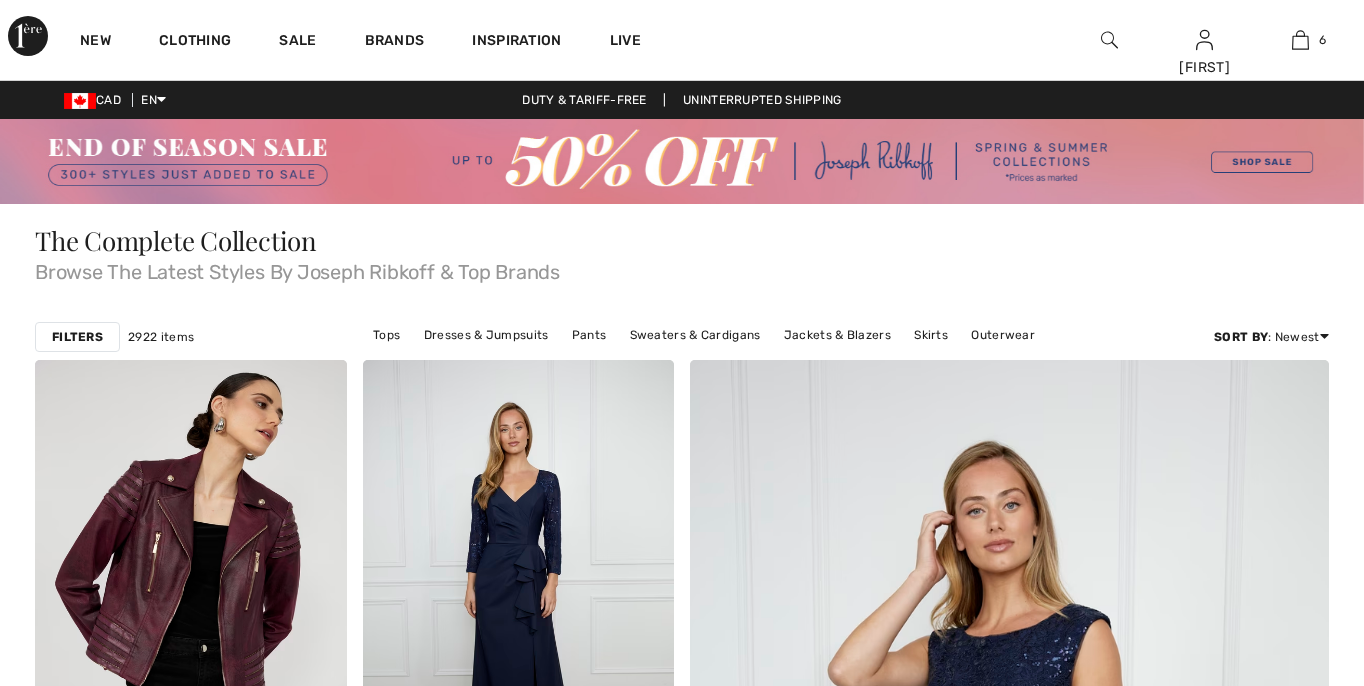 scroll, scrollTop: 0, scrollLeft: 0, axis: both 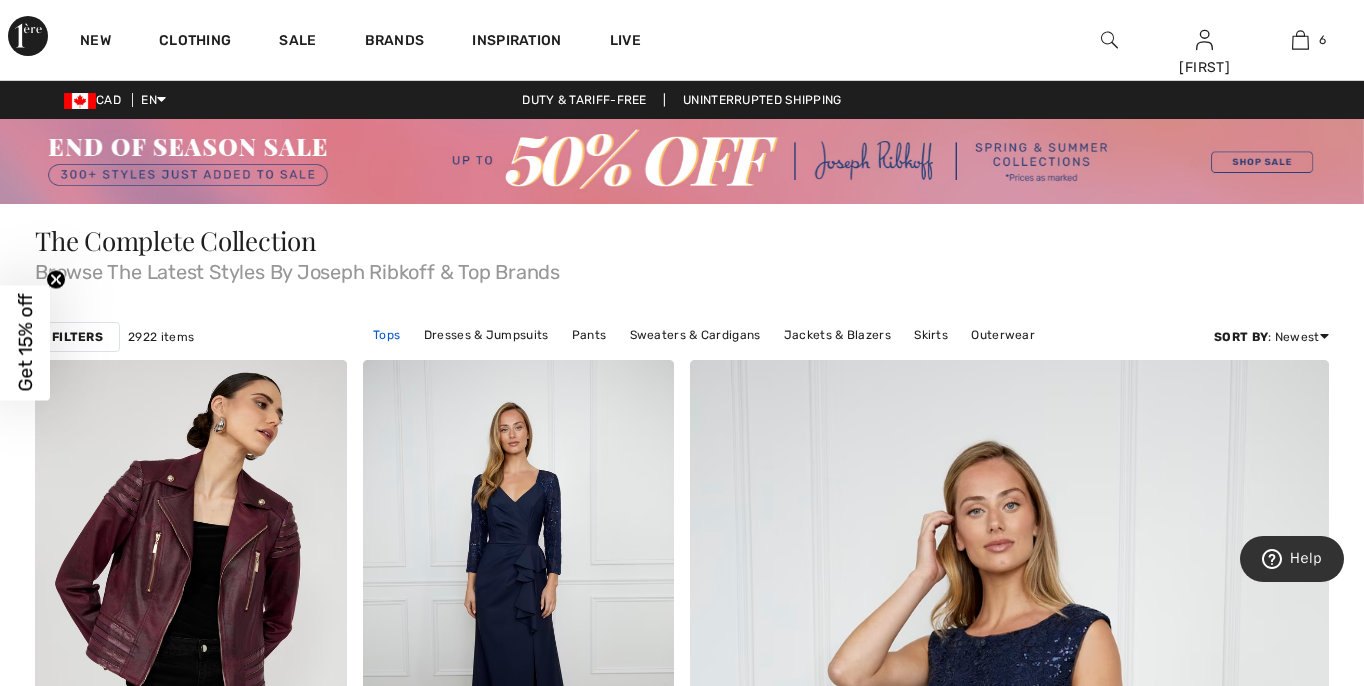click on "Tops" at bounding box center [386, 335] 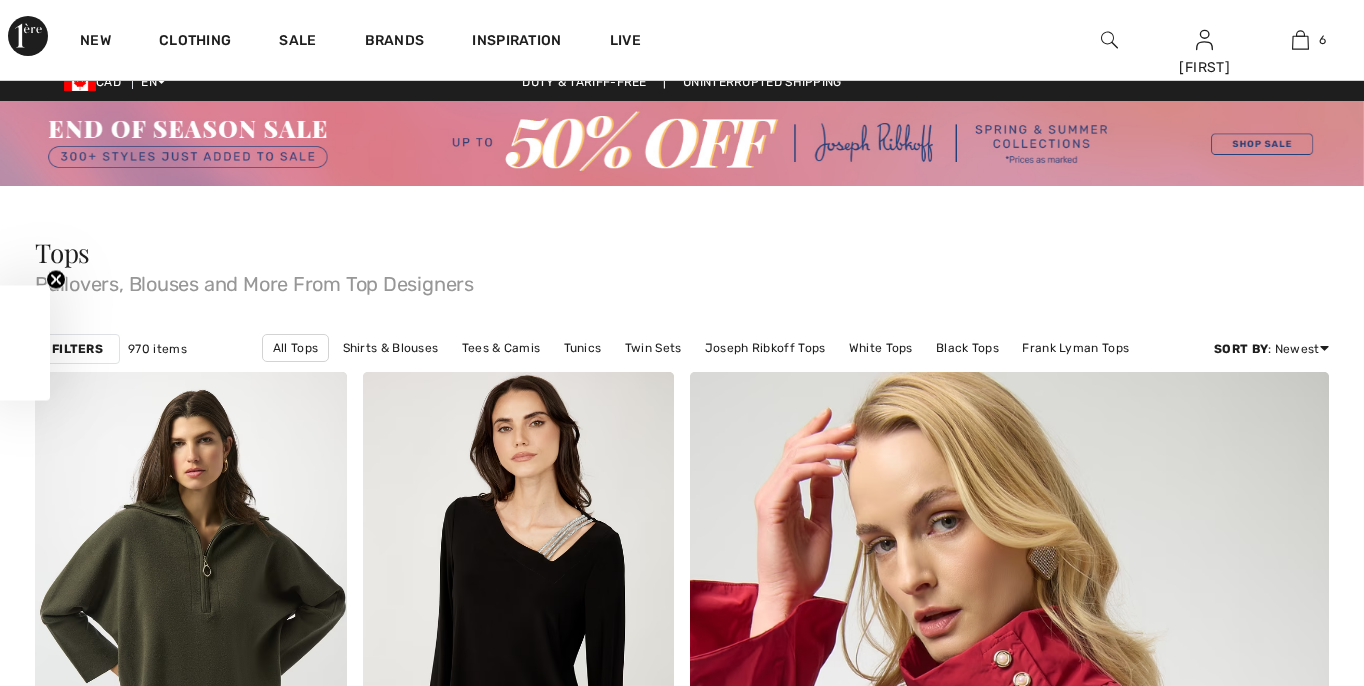 scroll, scrollTop: 249, scrollLeft: 0, axis: vertical 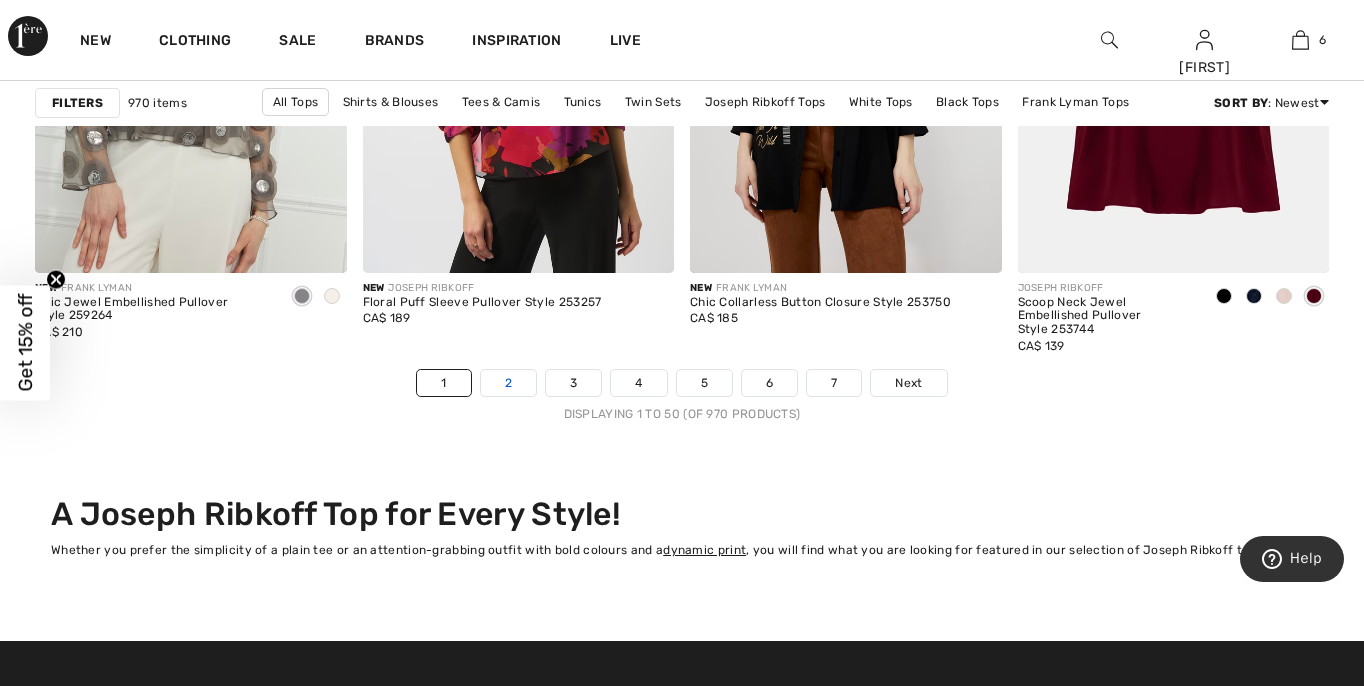 click on "2" at bounding box center (508, 383) 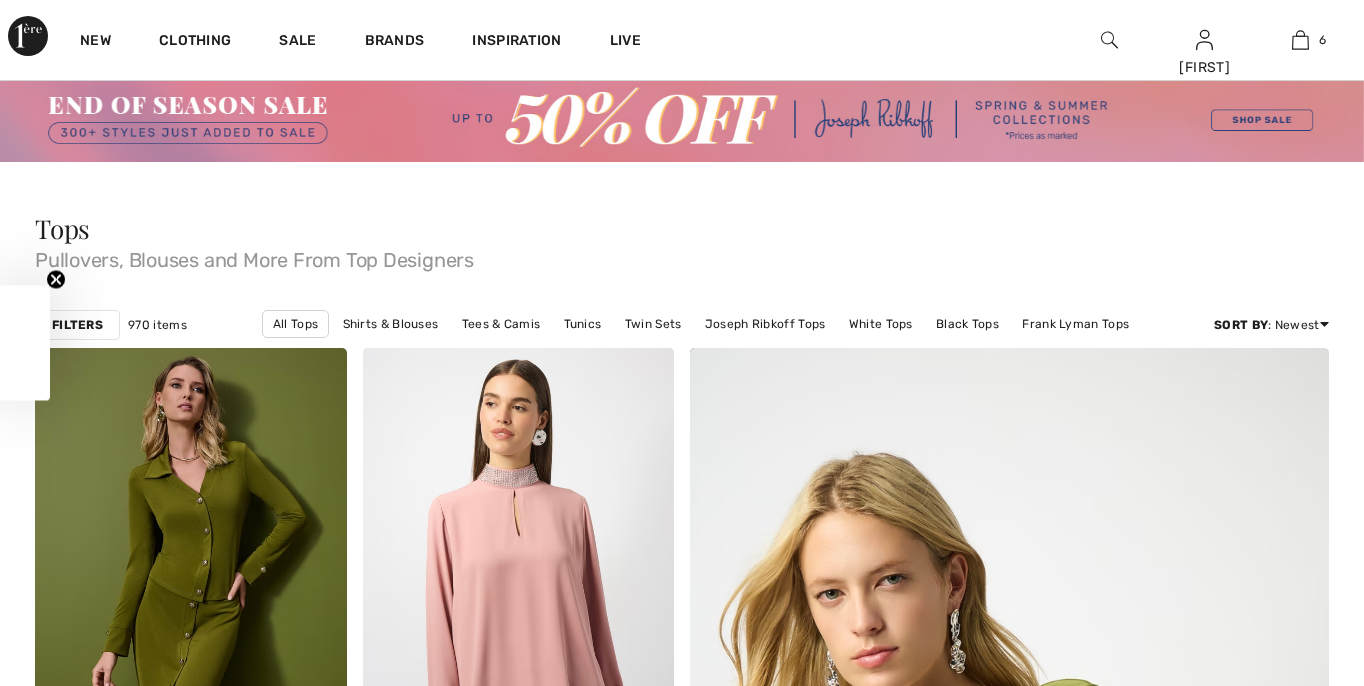 scroll, scrollTop: 298, scrollLeft: 0, axis: vertical 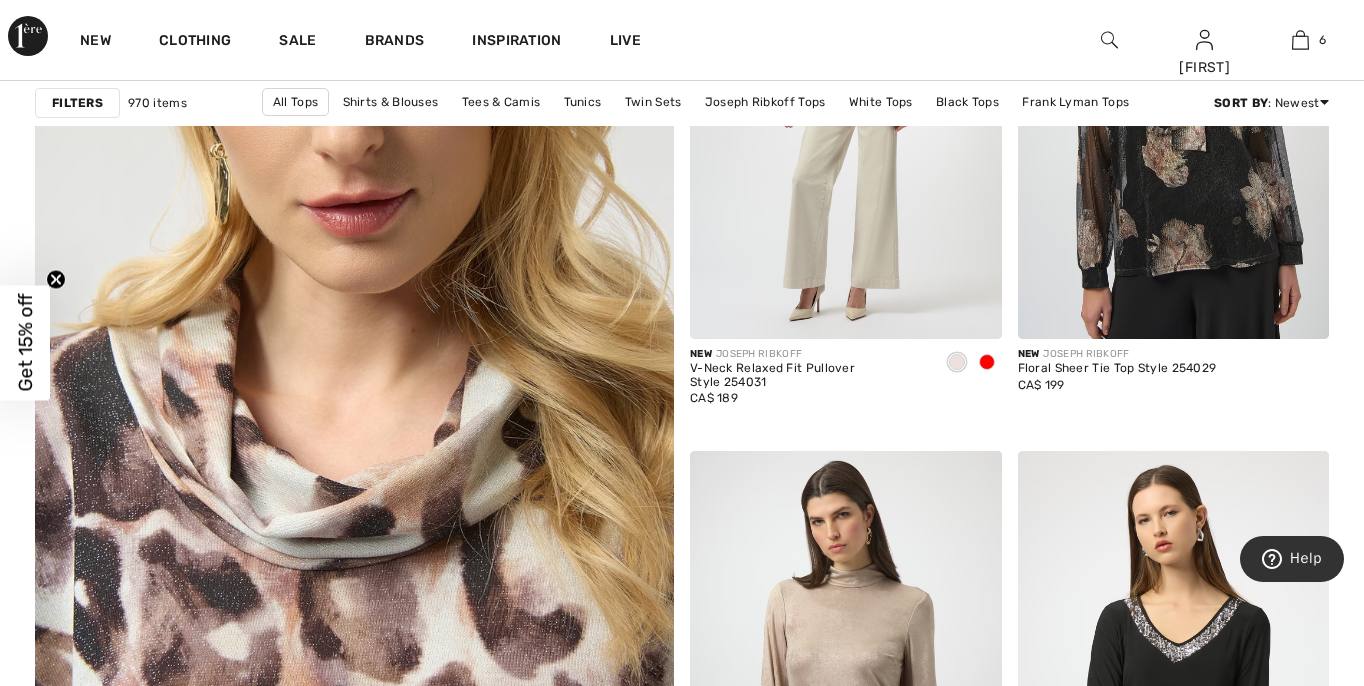 click at bounding box center (354, 447) 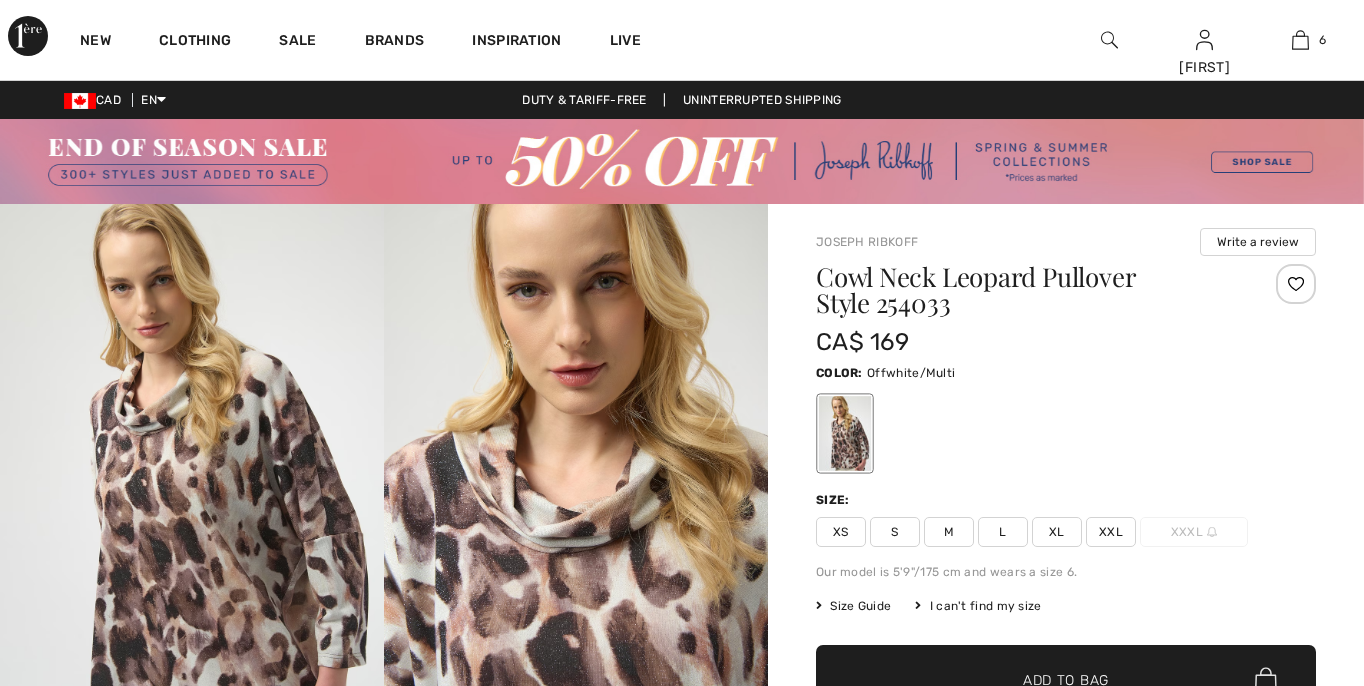 scroll, scrollTop: 0, scrollLeft: 0, axis: both 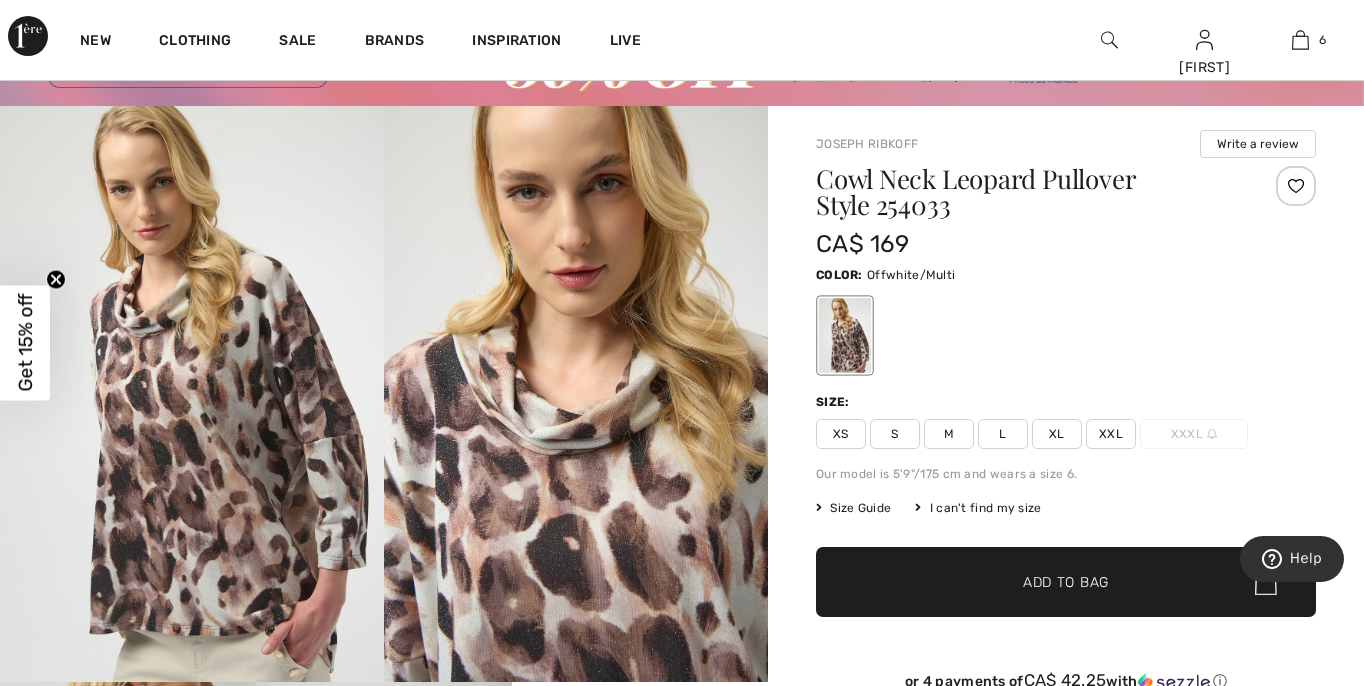 click on "XL" at bounding box center [1057, 434] 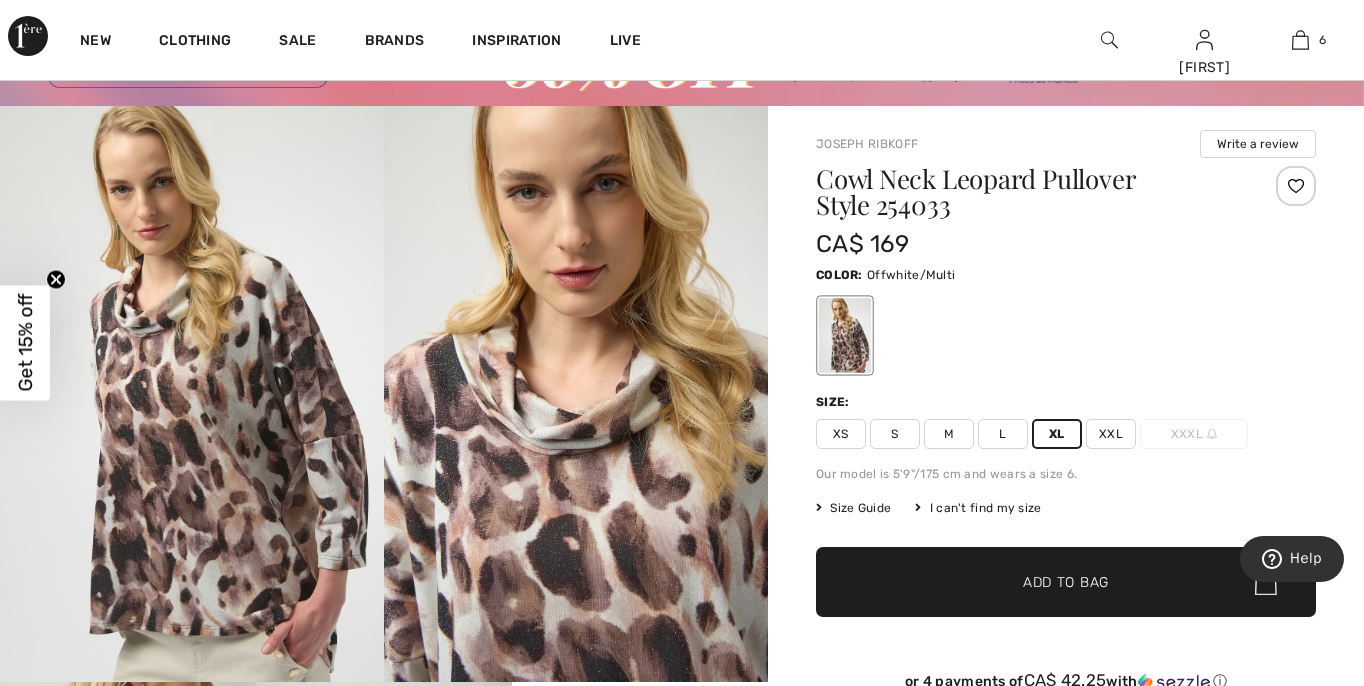 click on "✔ Added to Bag
Add to Bag" at bounding box center (1066, 582) 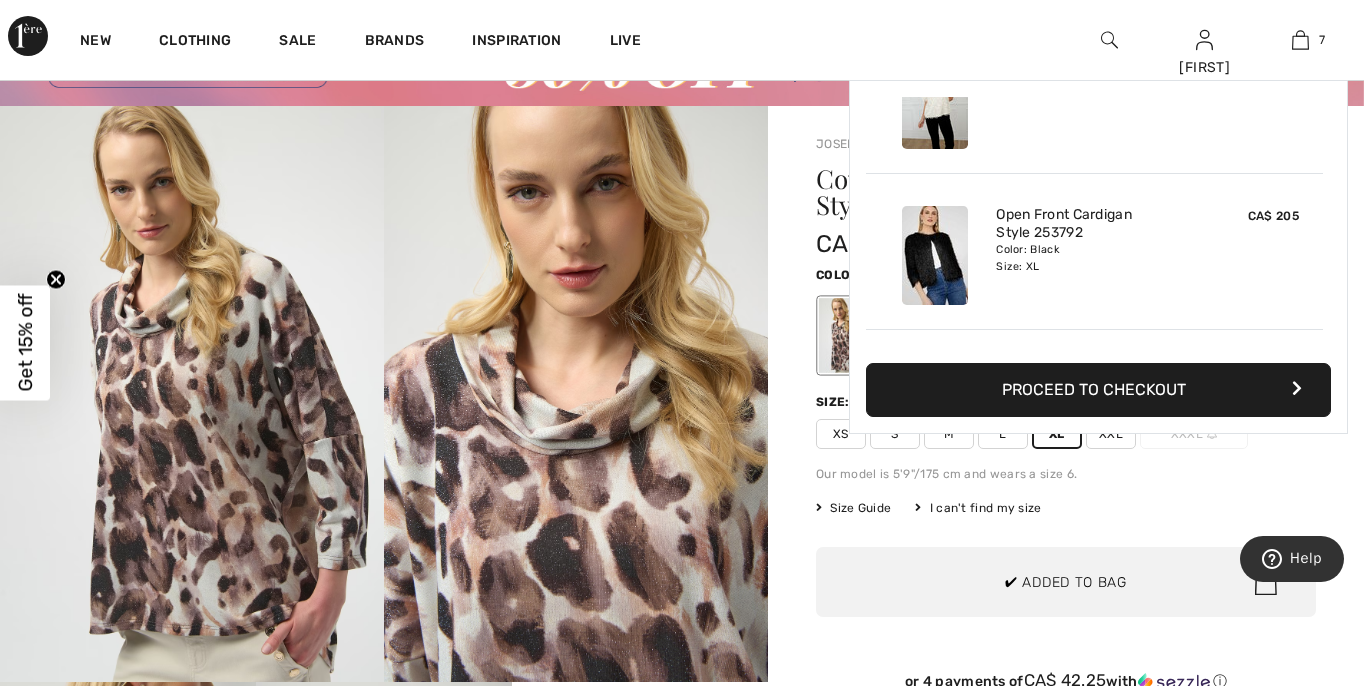 scroll, scrollTop: 670, scrollLeft: 0, axis: vertical 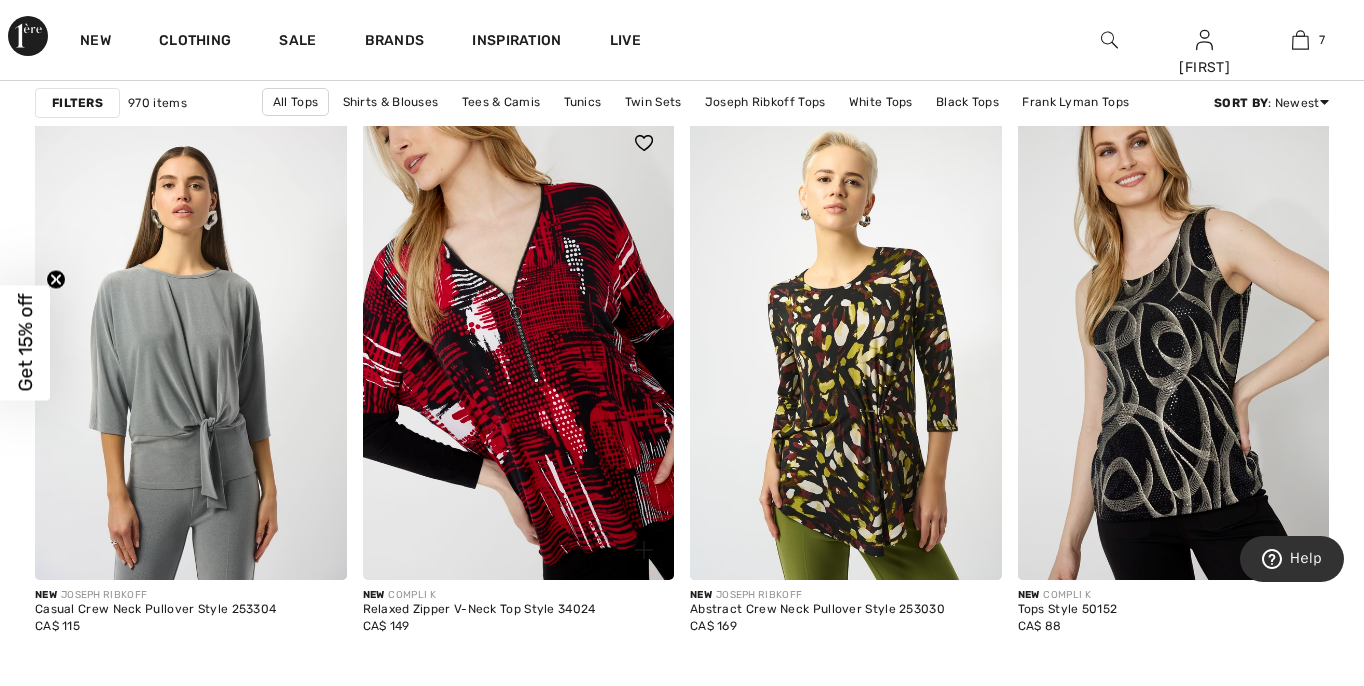 click at bounding box center (519, 346) 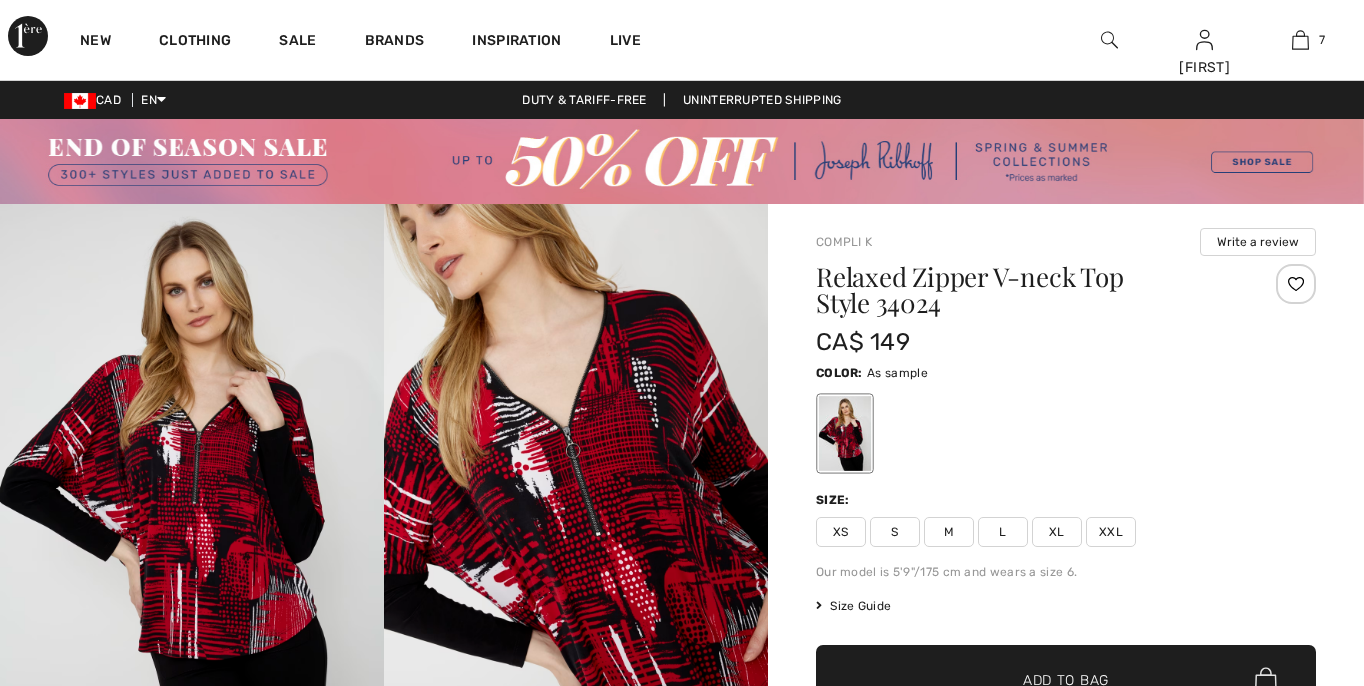 scroll, scrollTop: 0, scrollLeft: 0, axis: both 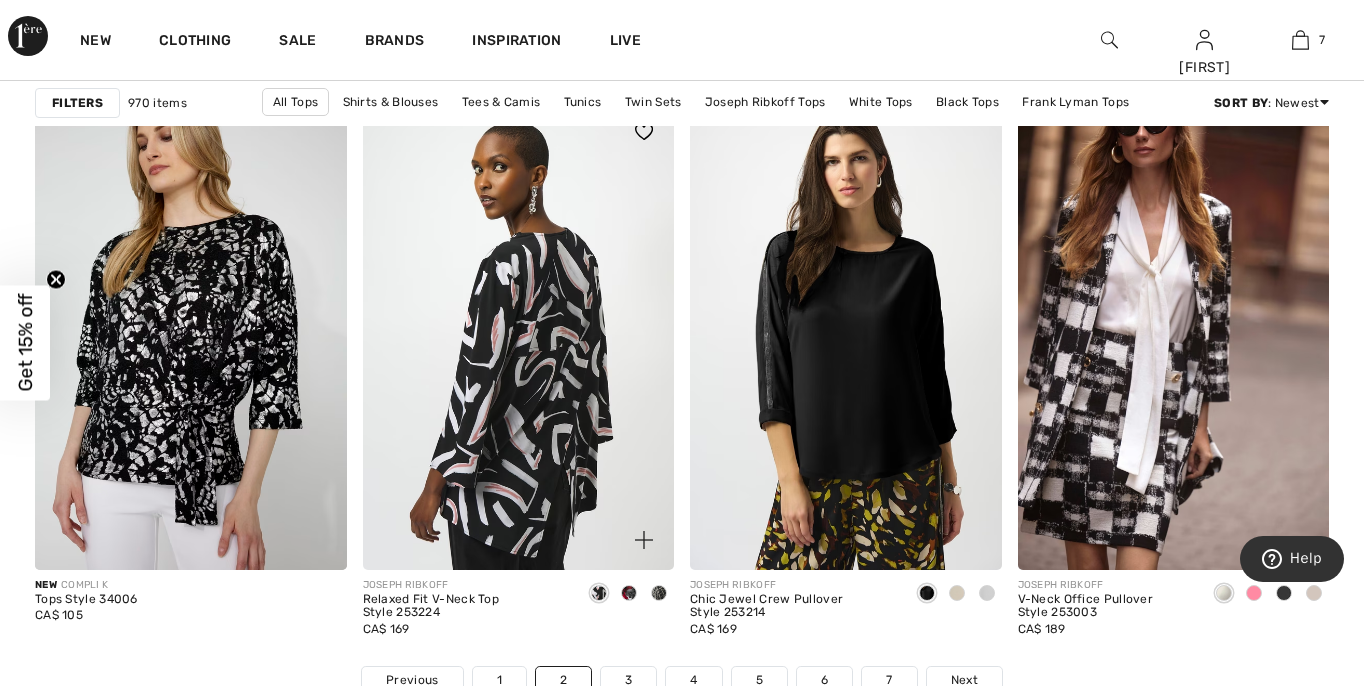 click at bounding box center (519, 335) 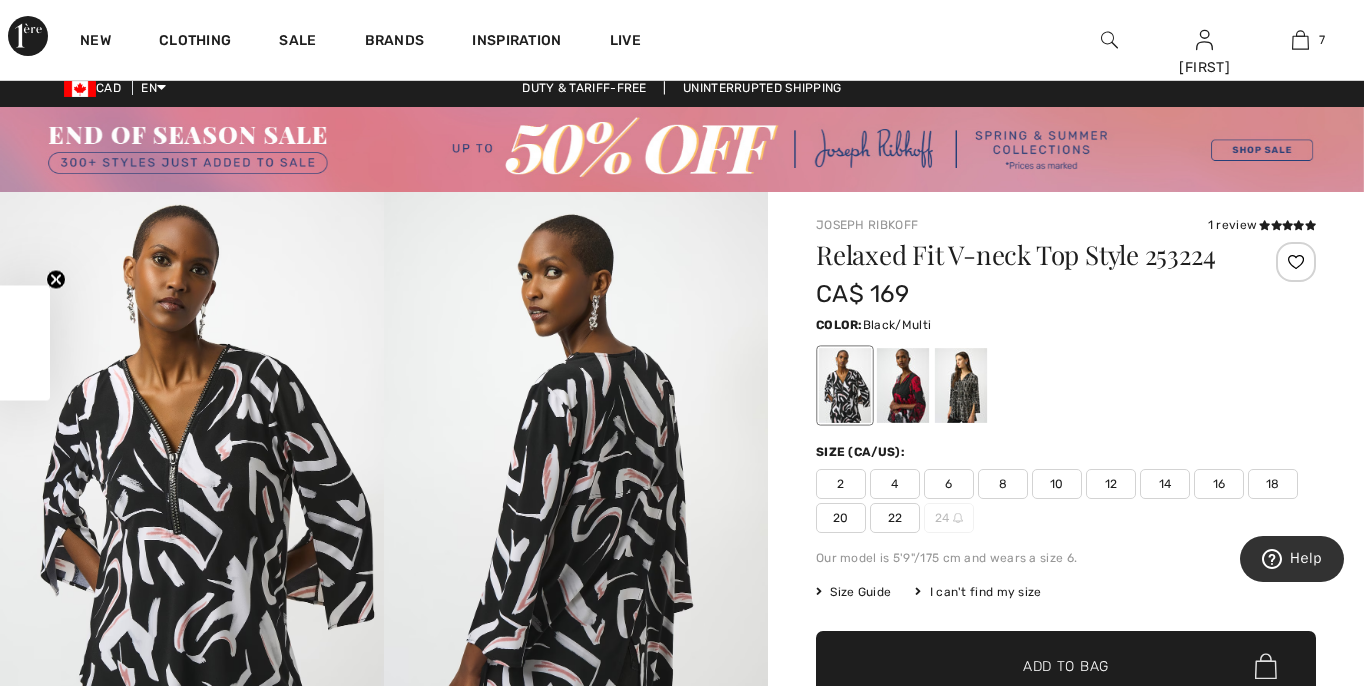 scroll, scrollTop: 63, scrollLeft: 0, axis: vertical 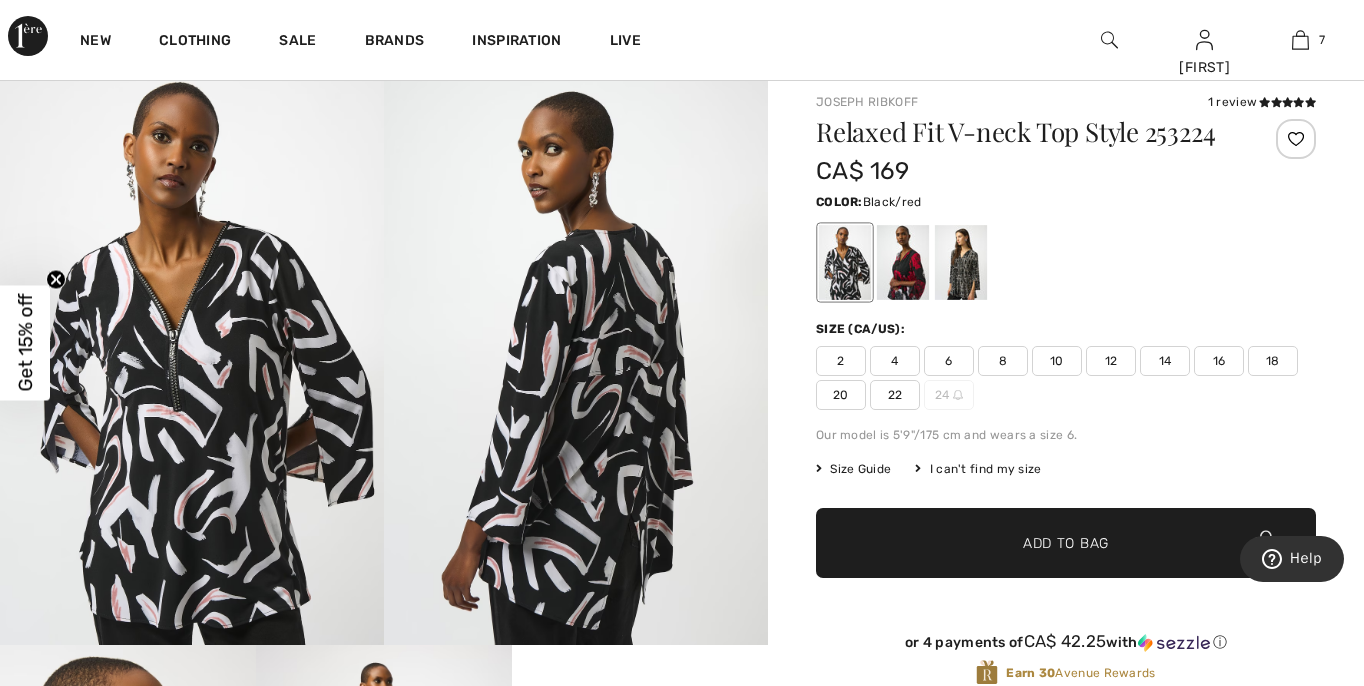 click at bounding box center (903, 262) 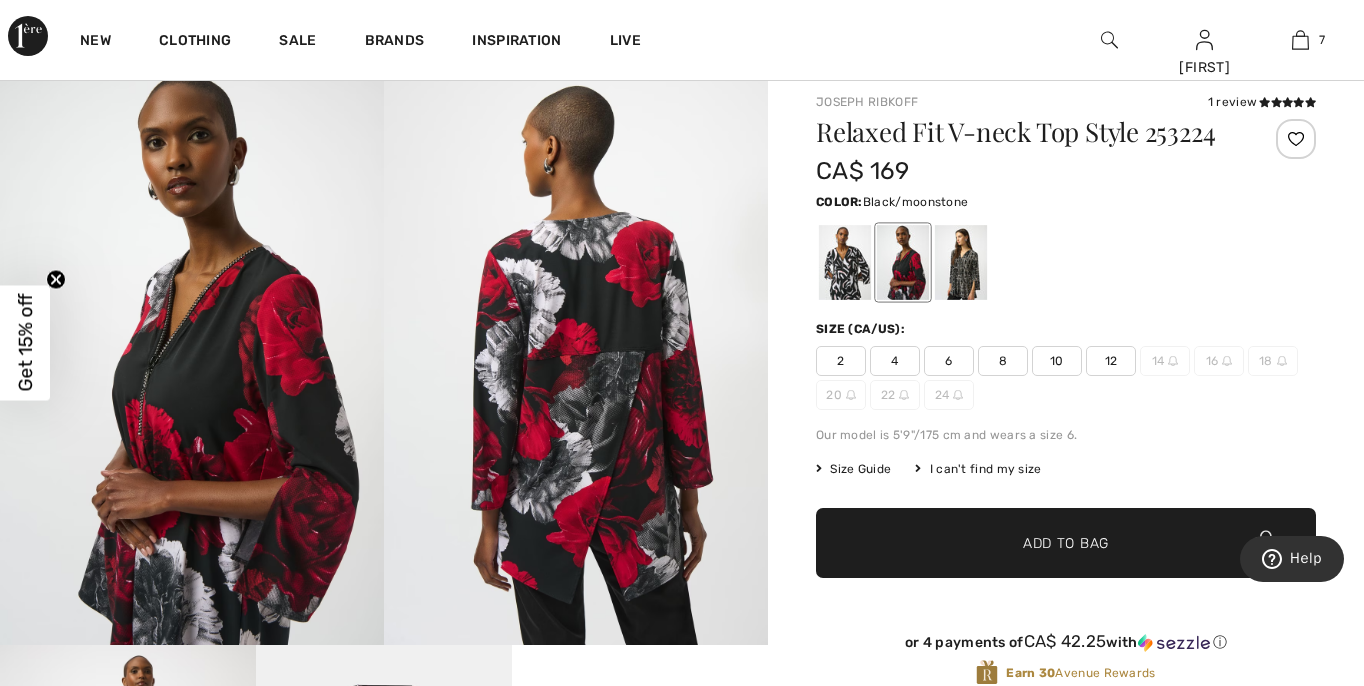 click at bounding box center (961, 262) 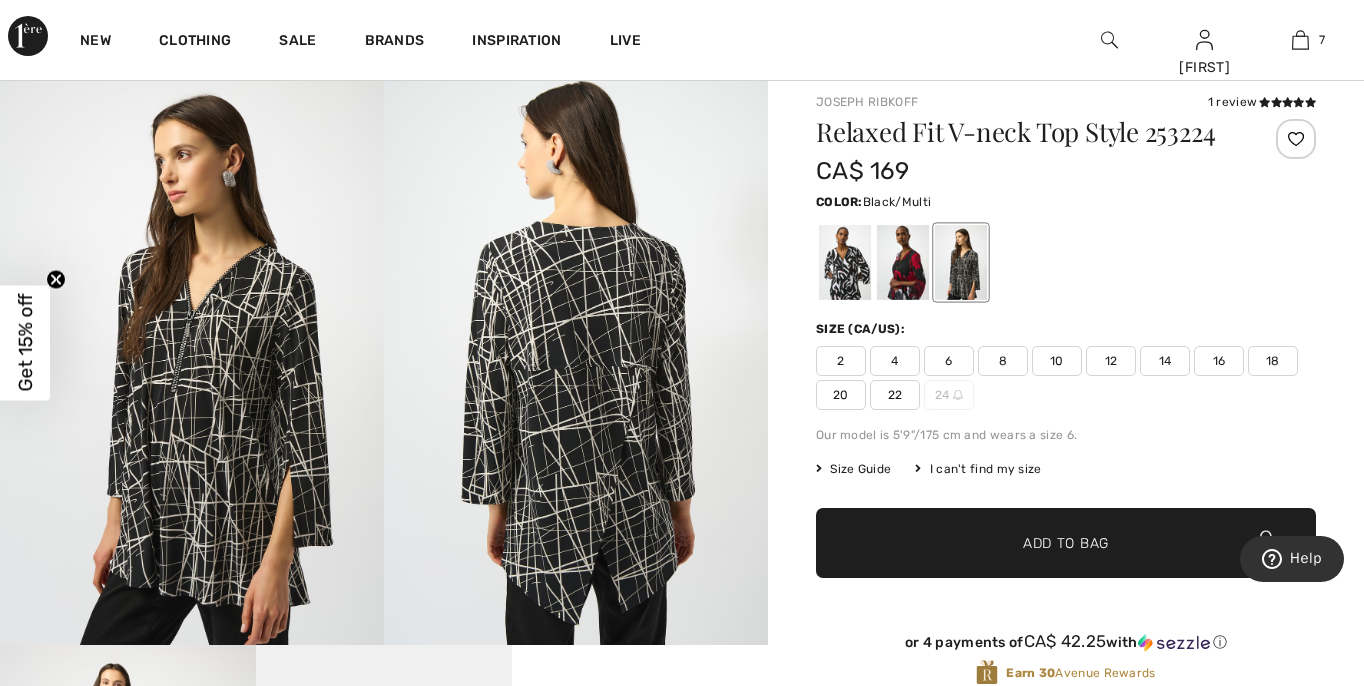 click at bounding box center (845, 262) 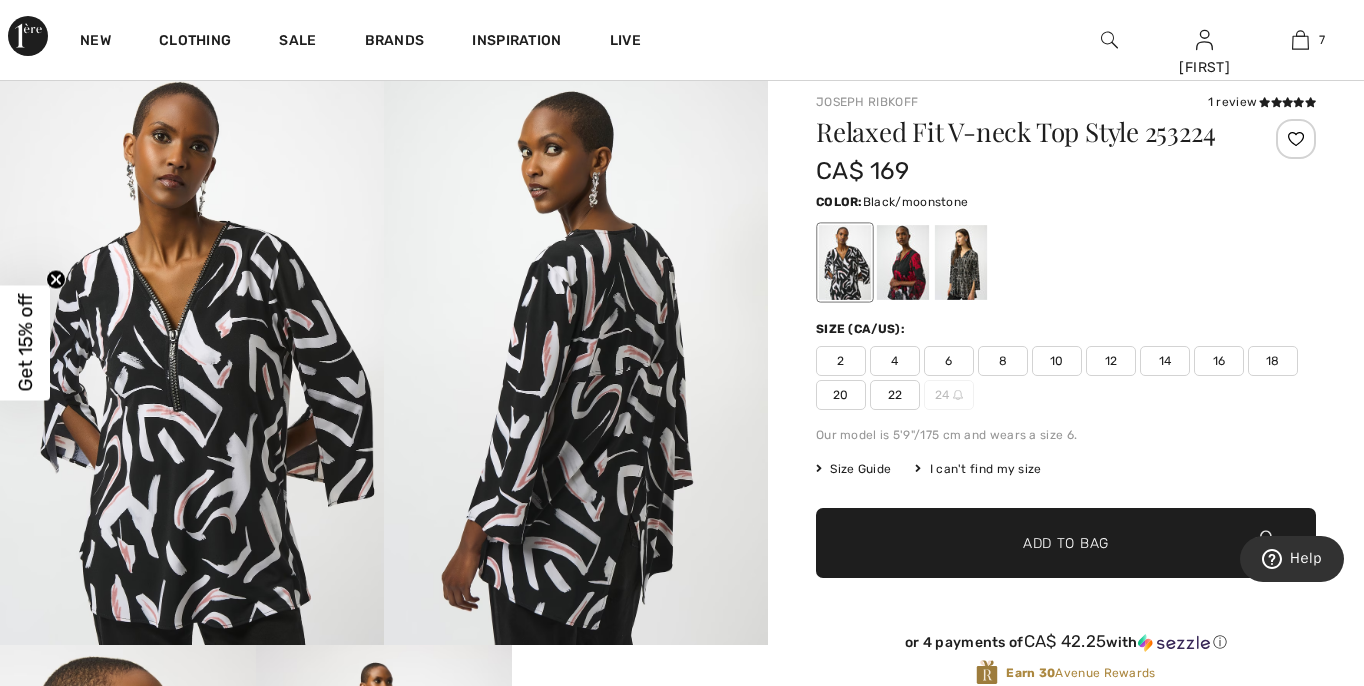 click at bounding box center [961, 262] 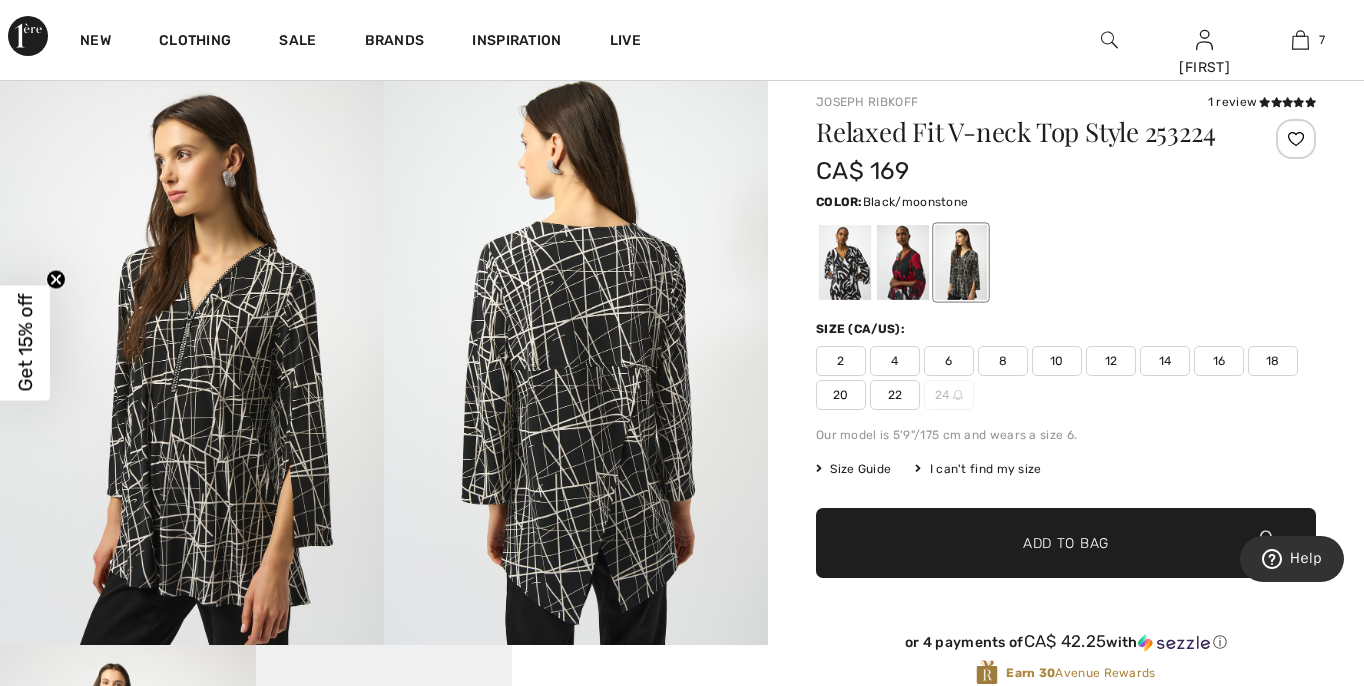 click on "16" at bounding box center [1219, 361] 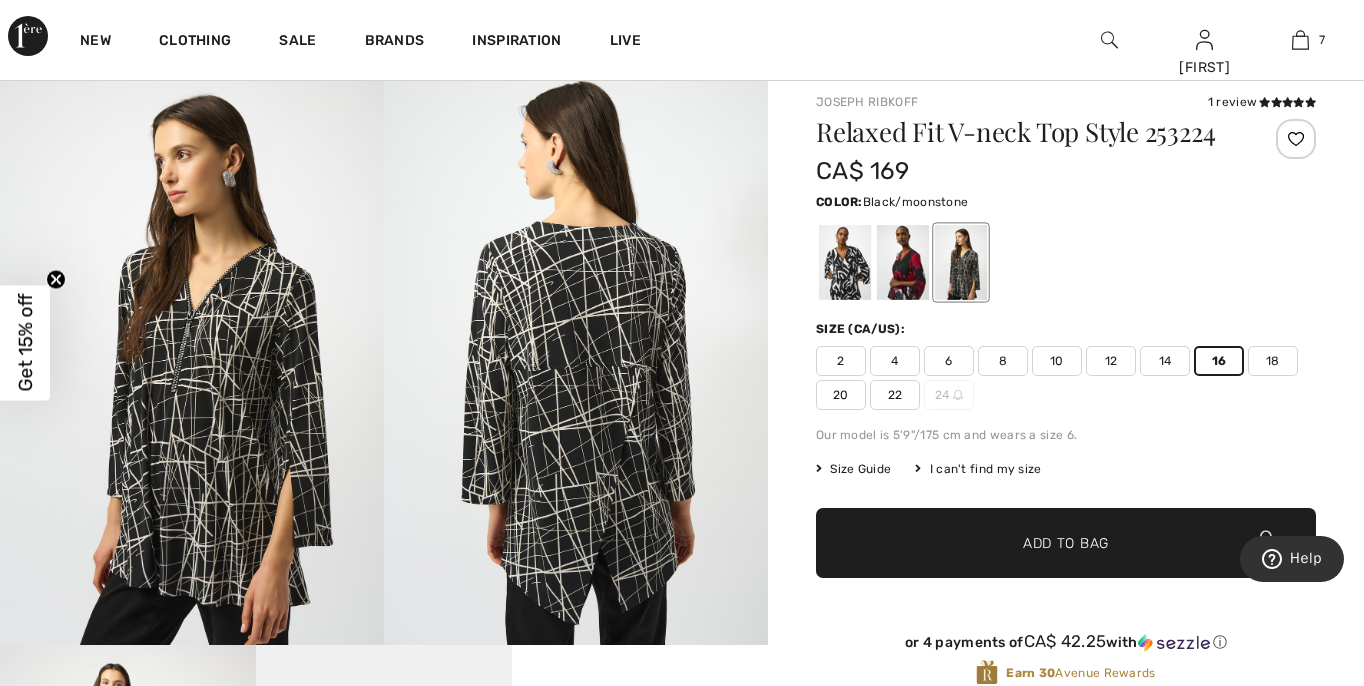 click on "✔ Added to Bag" at bounding box center (1036, 543) 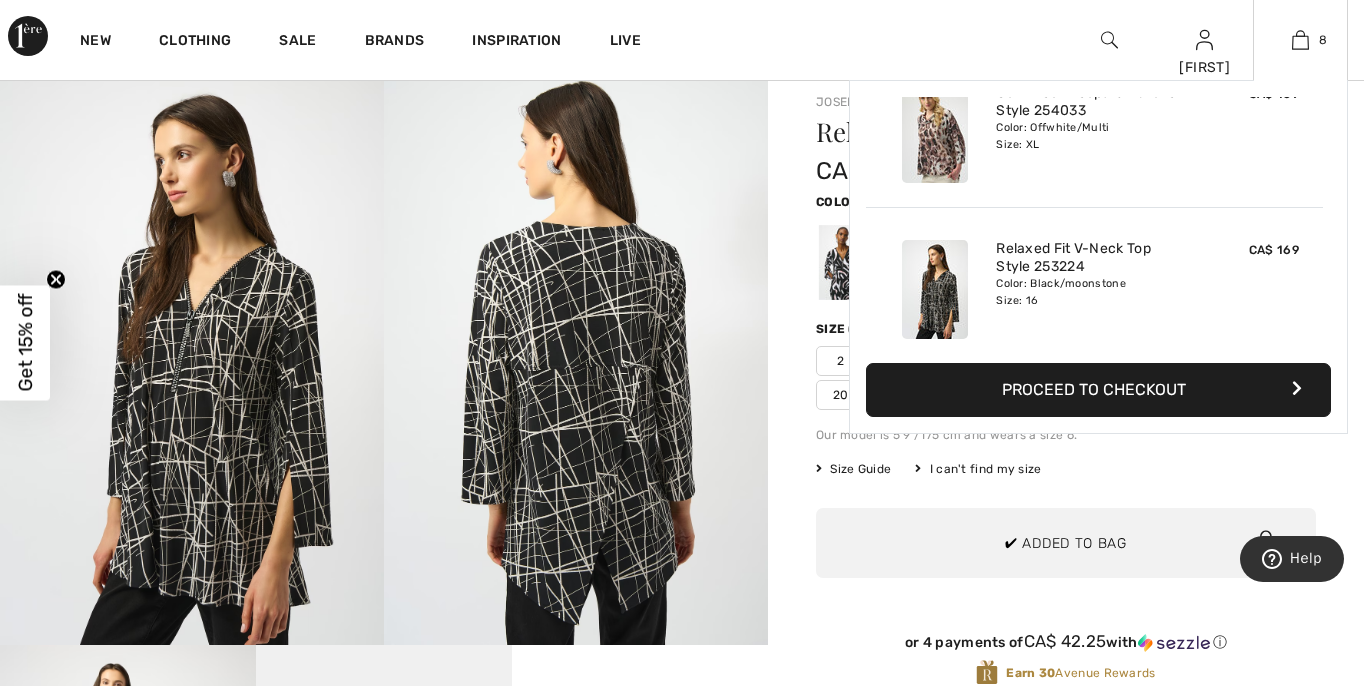 scroll, scrollTop: 998, scrollLeft: 0, axis: vertical 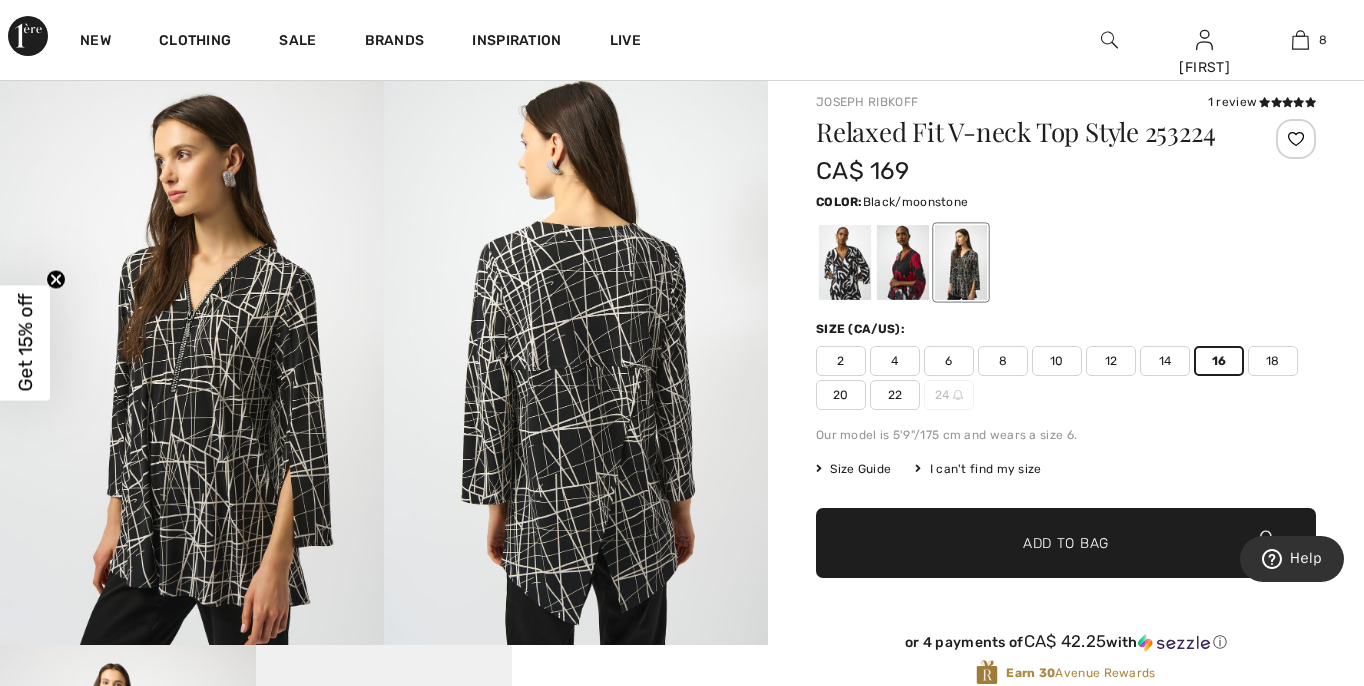 click on "Joseph Ribkoff
1 review
1 review
Relaxed Fit V-neck Top  Style 253224
CA$ 169
Color:  Black/moonstone
Size (CA/US):
2 4 6 8 10 12 14 16 18 20 22 24
Our model is 5'9"/175 cm and wears a size 6.
Size Guide
I can't find my size
Select Size
CAN 2
CAN 4
CAN 6
CAN 8
CAN 10
CAN 12
CAN 14
CAN 16
CAN 18
CAN 20
CAN 22
CAN 24 - Sold Out
✔ Added to Bag
Add to Bag
or 4 payments of" at bounding box center [1066, 670] 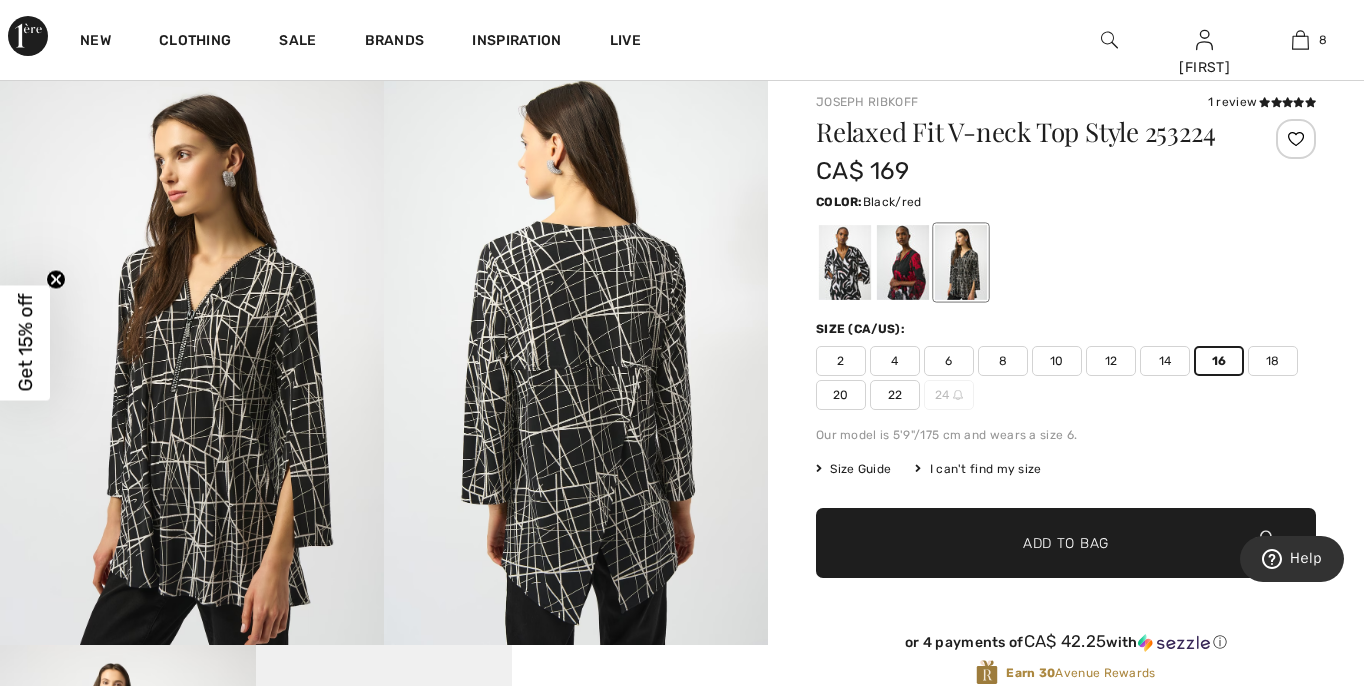 click at bounding box center [903, 262] 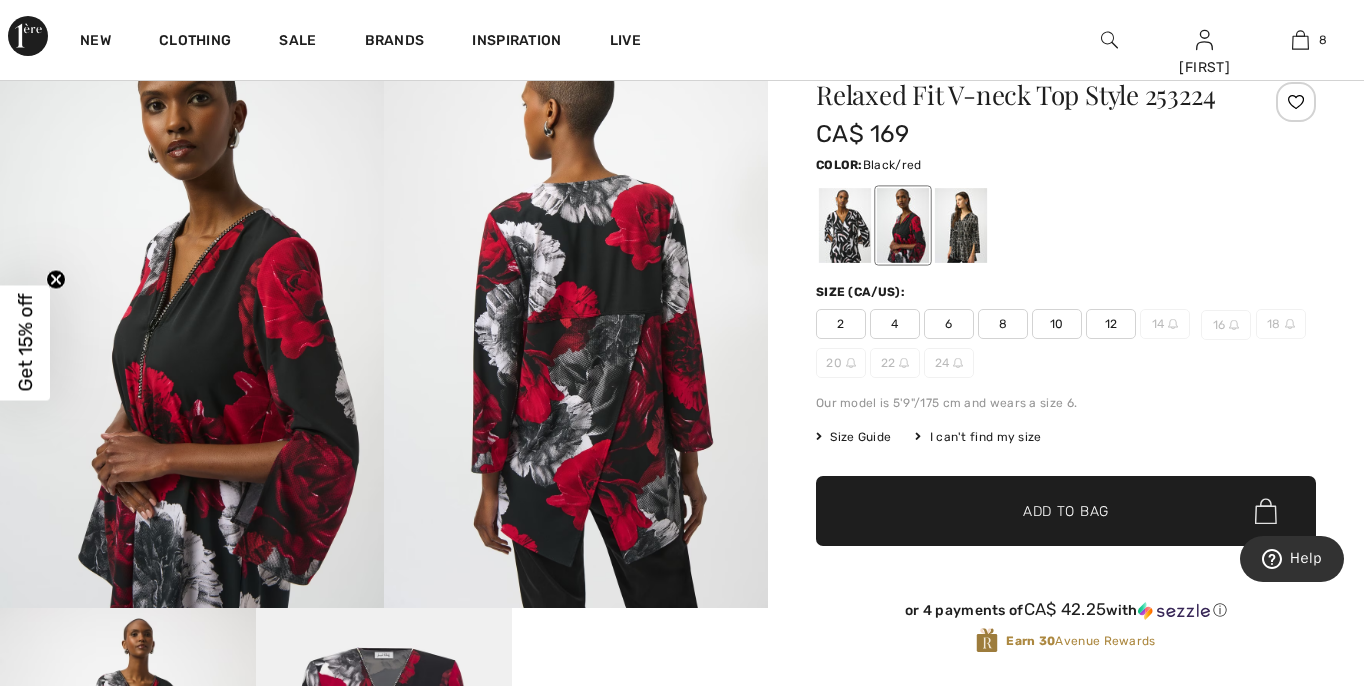 scroll, scrollTop: 165, scrollLeft: 0, axis: vertical 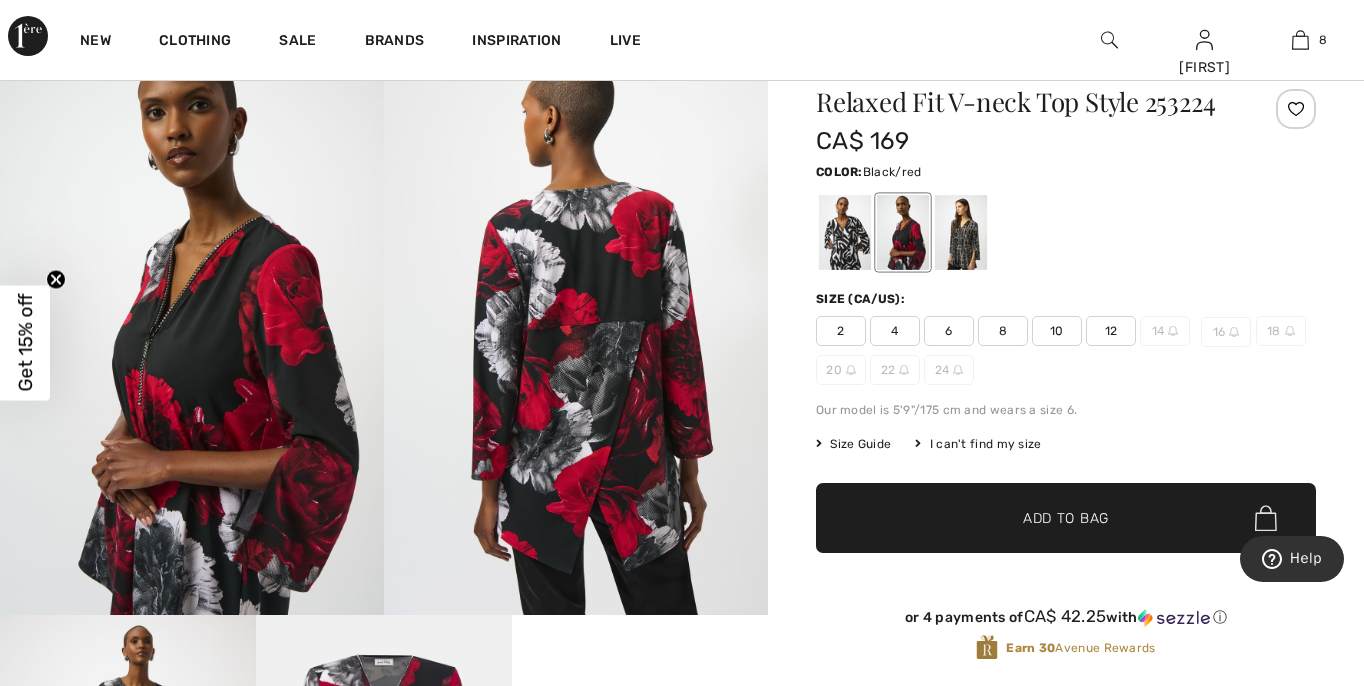 click on "16" at bounding box center [1226, 332] 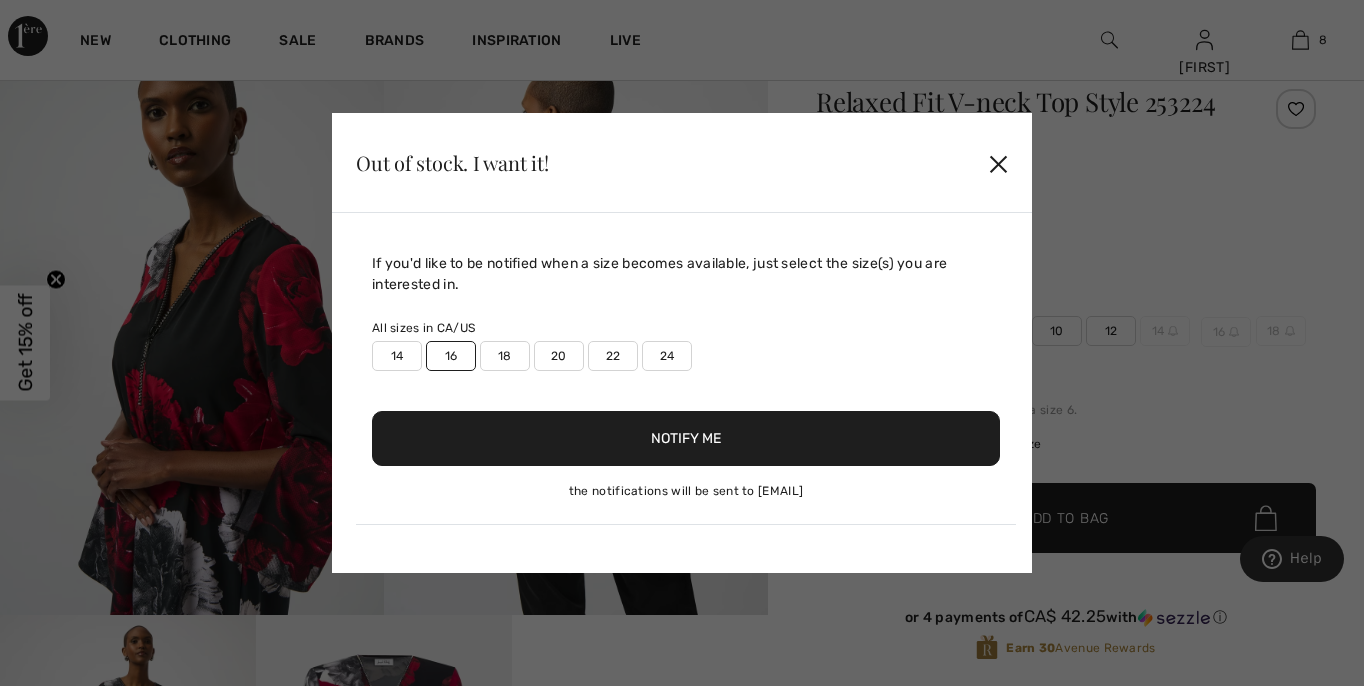 click at bounding box center (682, 343) 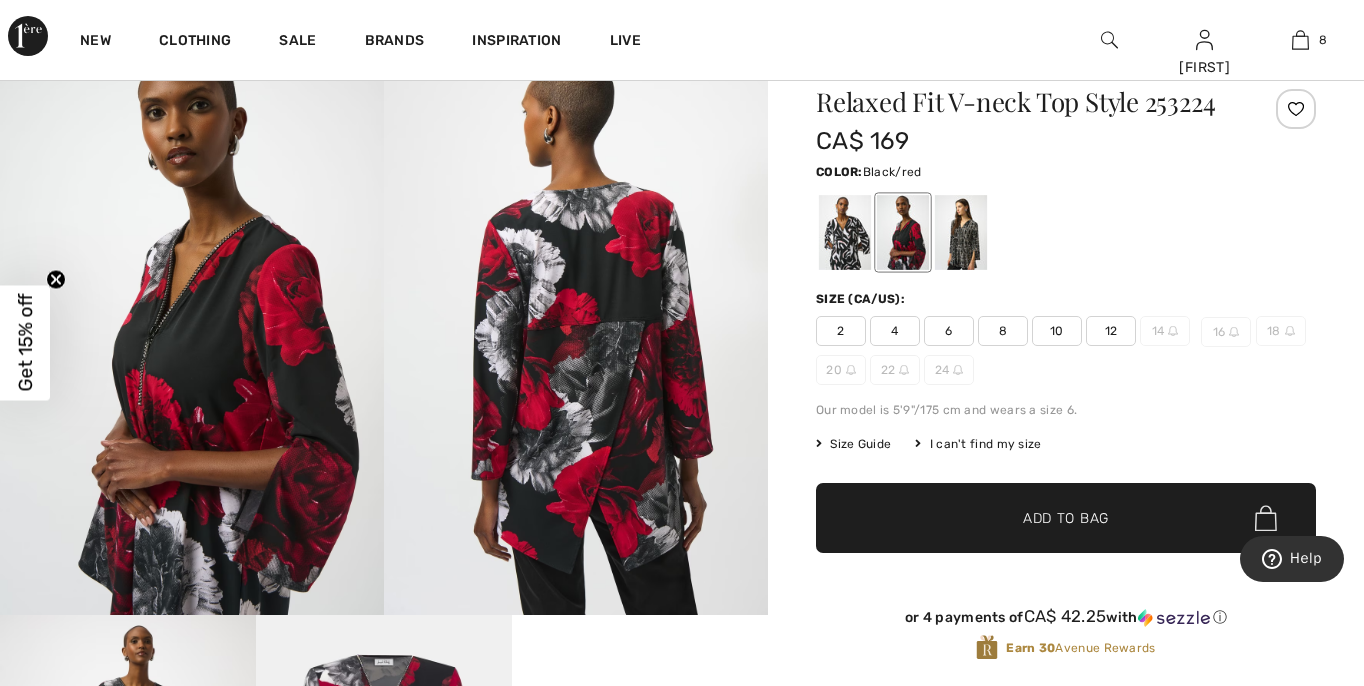 click on "16" at bounding box center [1226, 332] 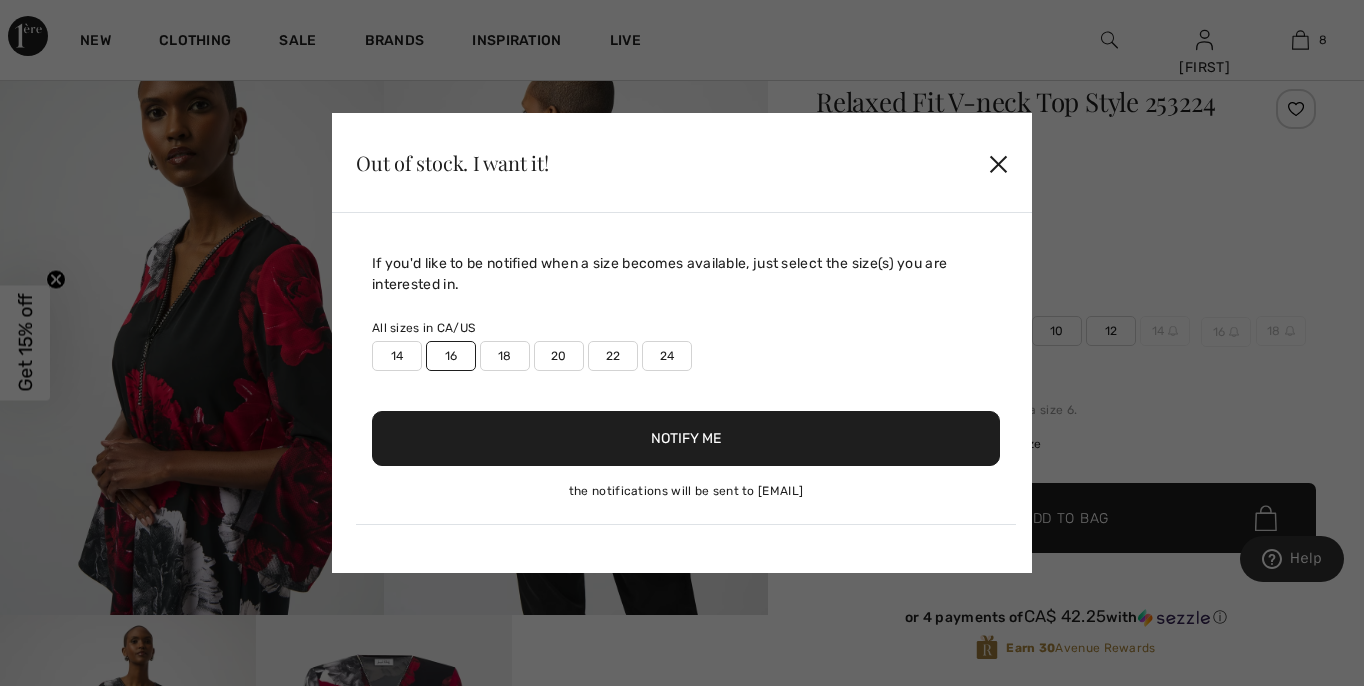 click on "Notify Me" at bounding box center [686, 438] 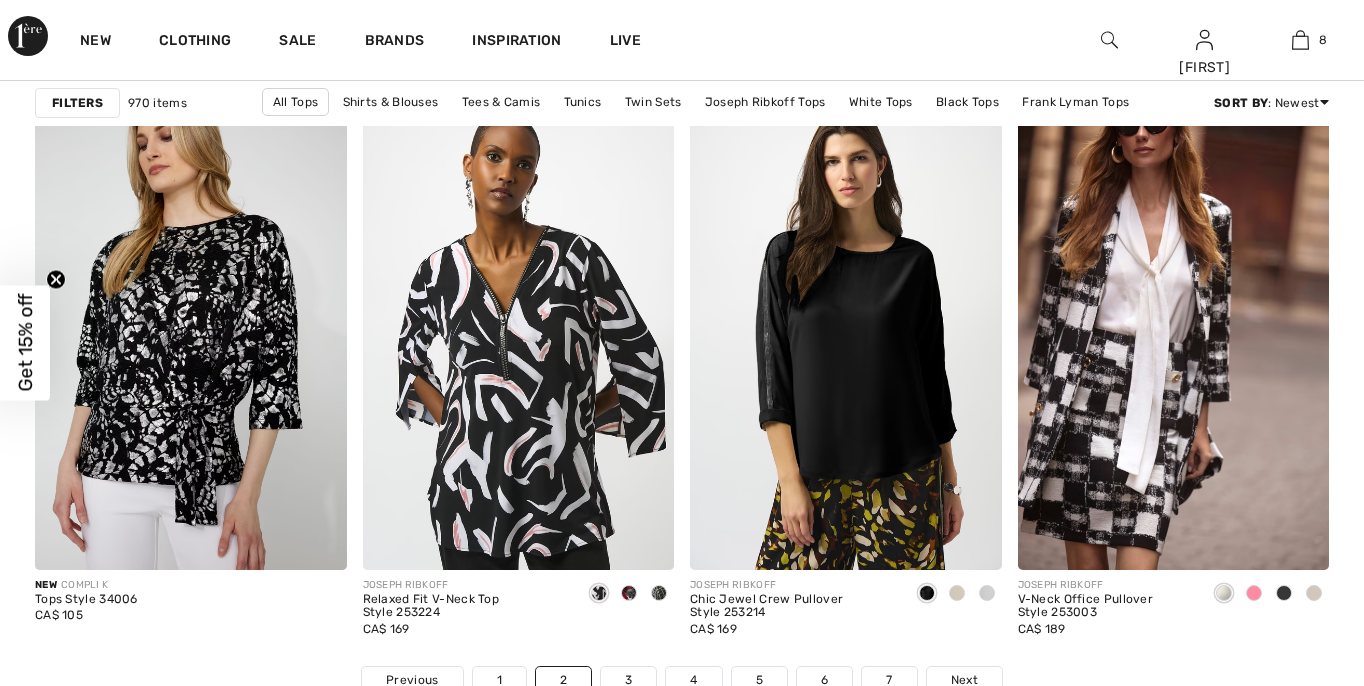 scroll, scrollTop: 8522, scrollLeft: 0, axis: vertical 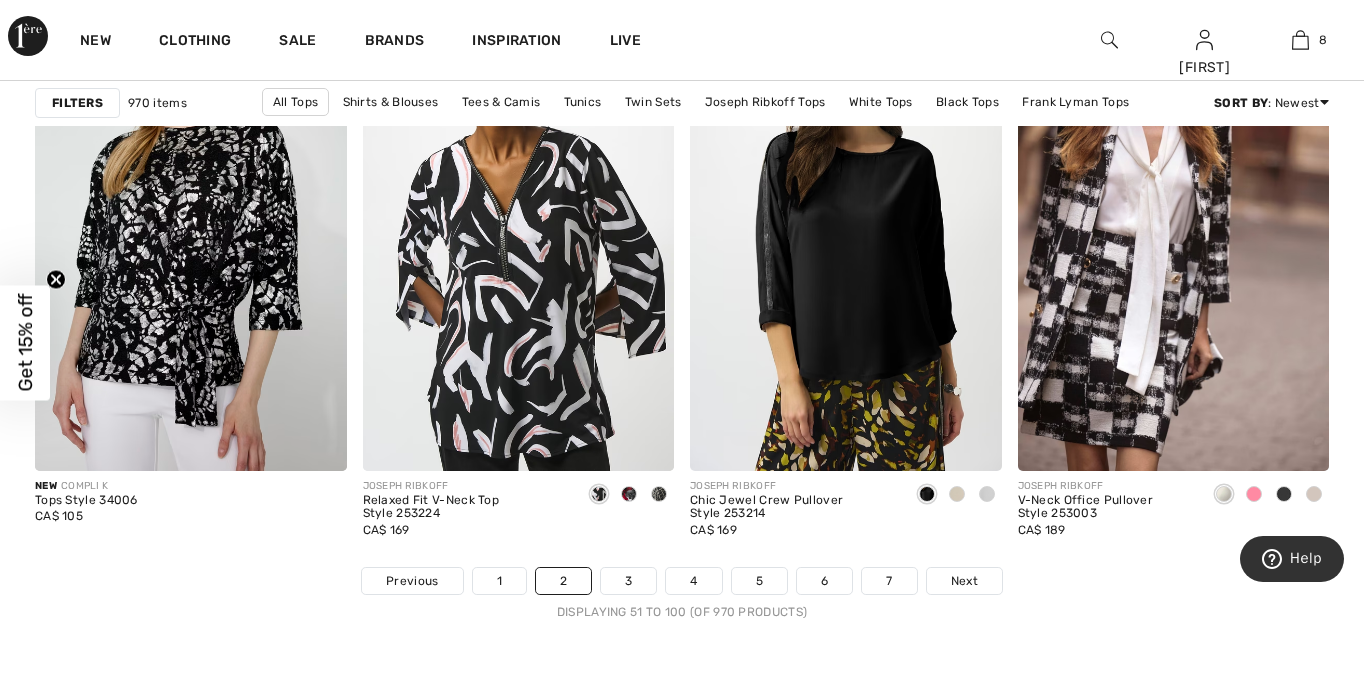 click 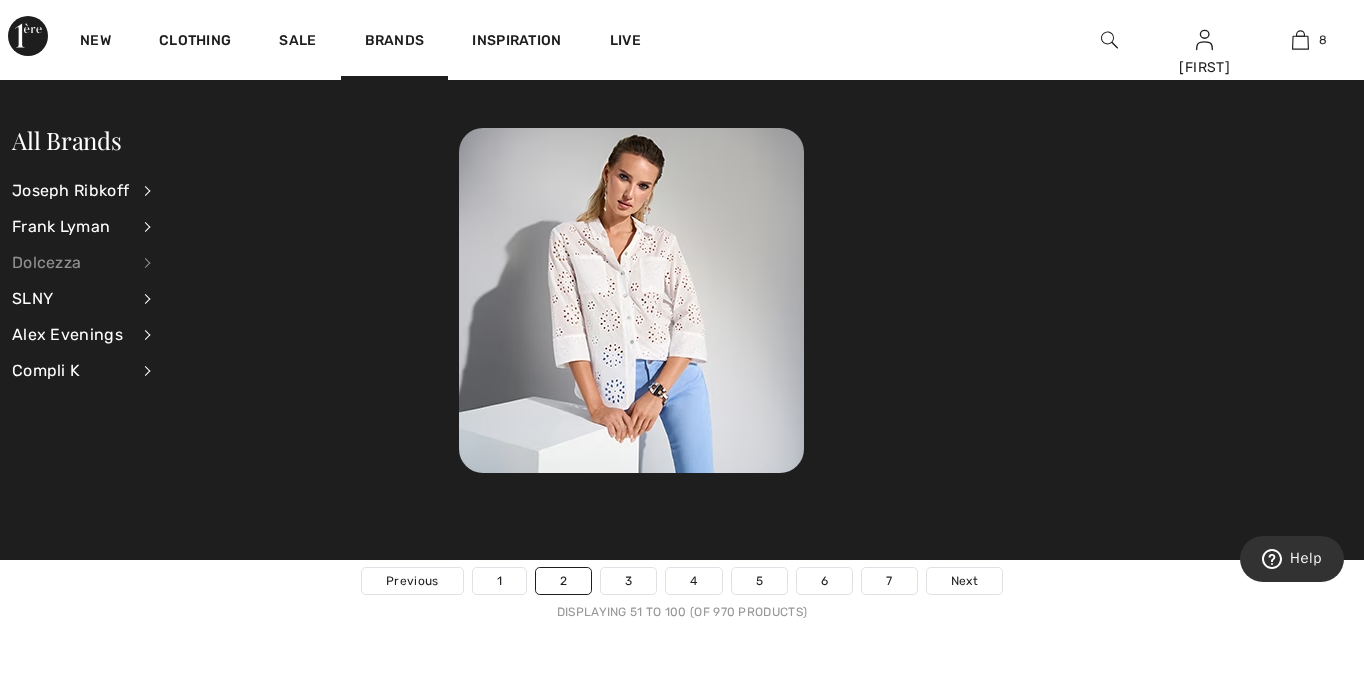 click on "Dolcezza" at bounding box center (70, 263) 